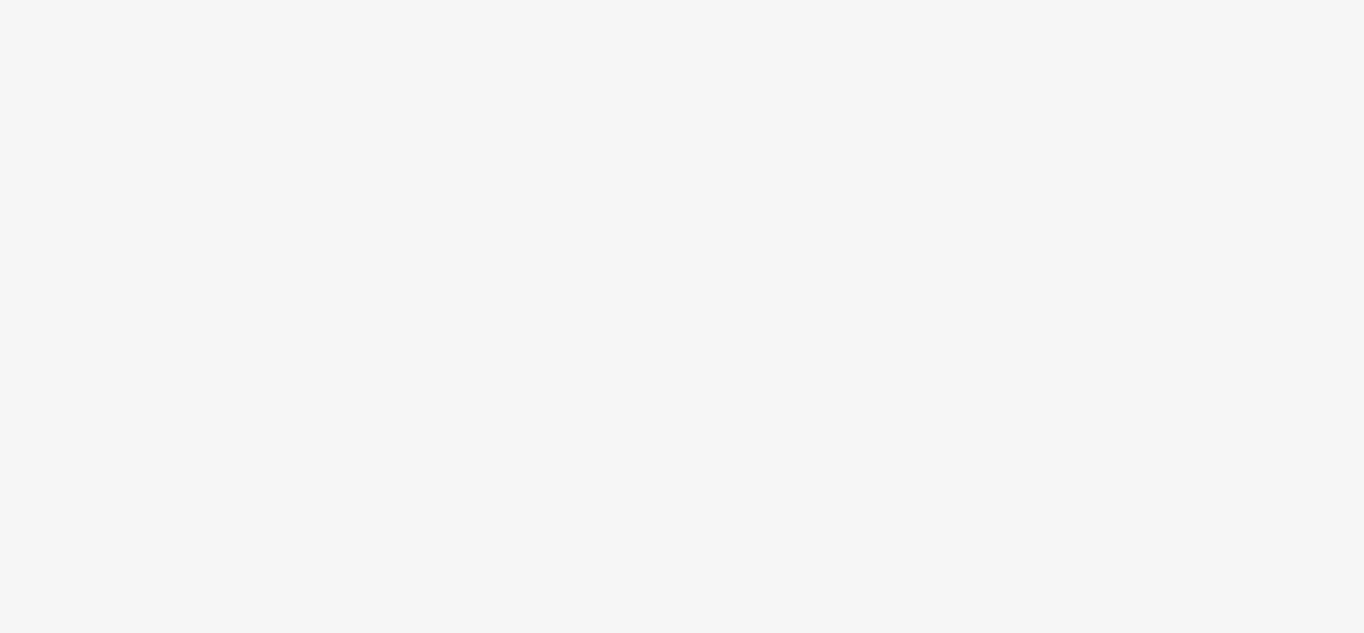 scroll, scrollTop: 0, scrollLeft: 0, axis: both 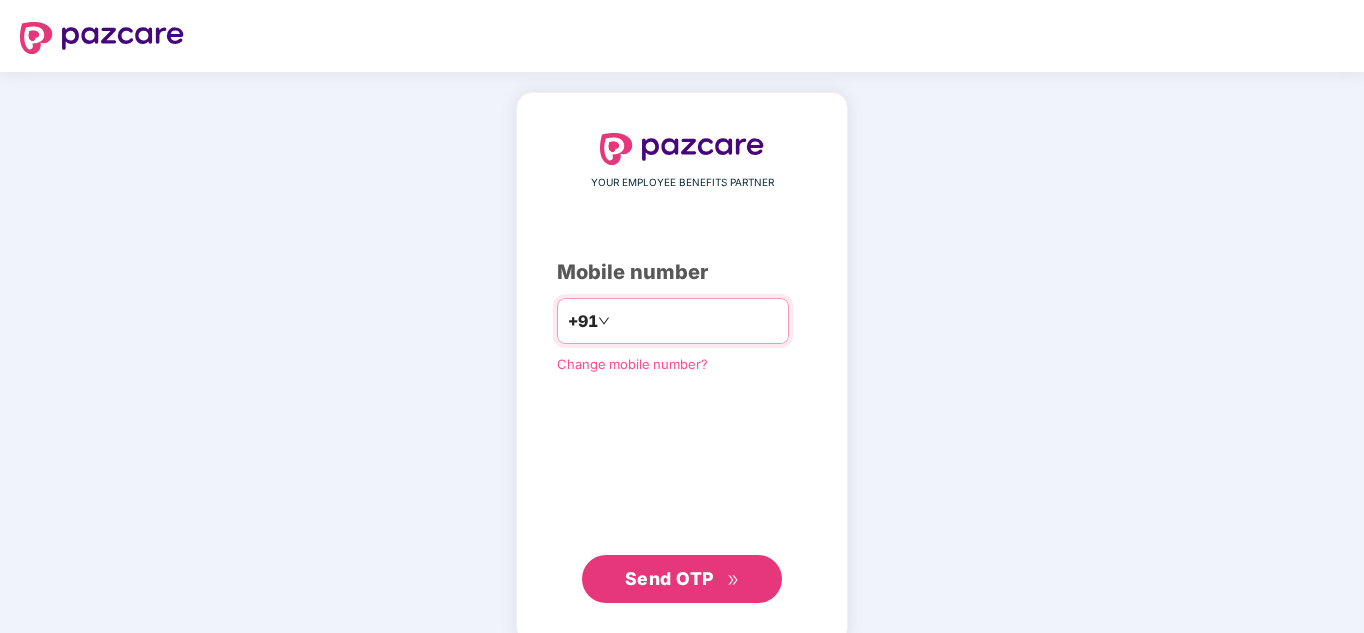 type on "**********" 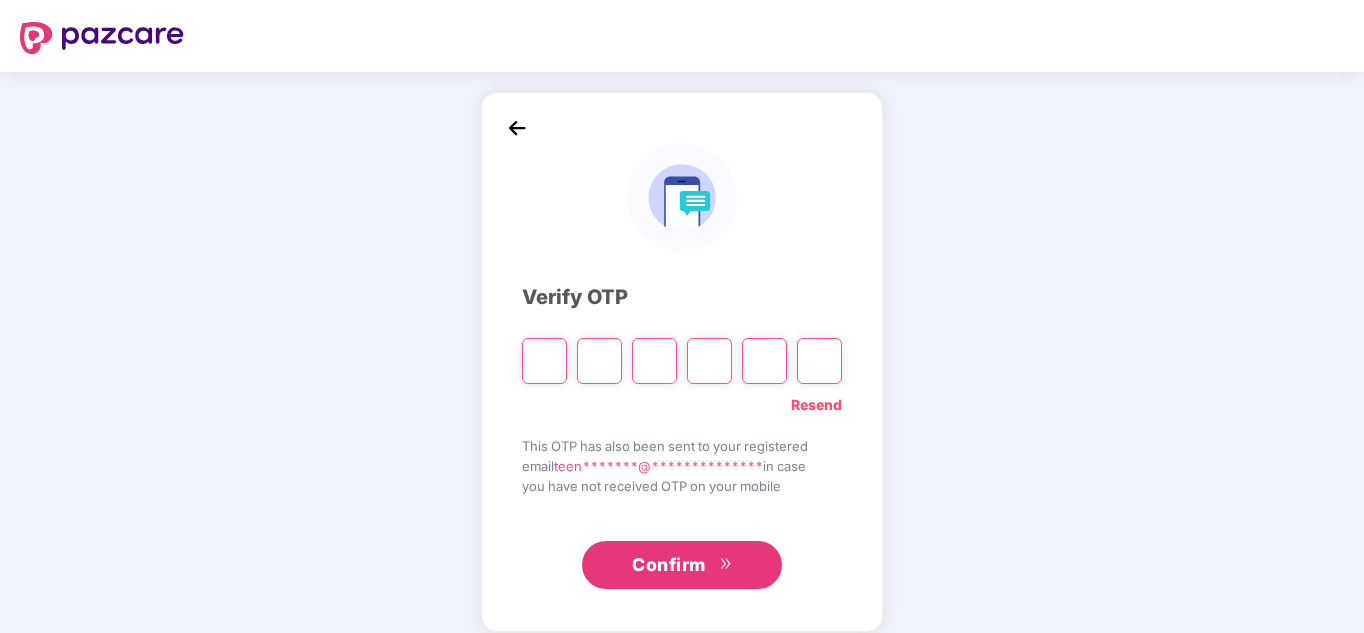 type on "*" 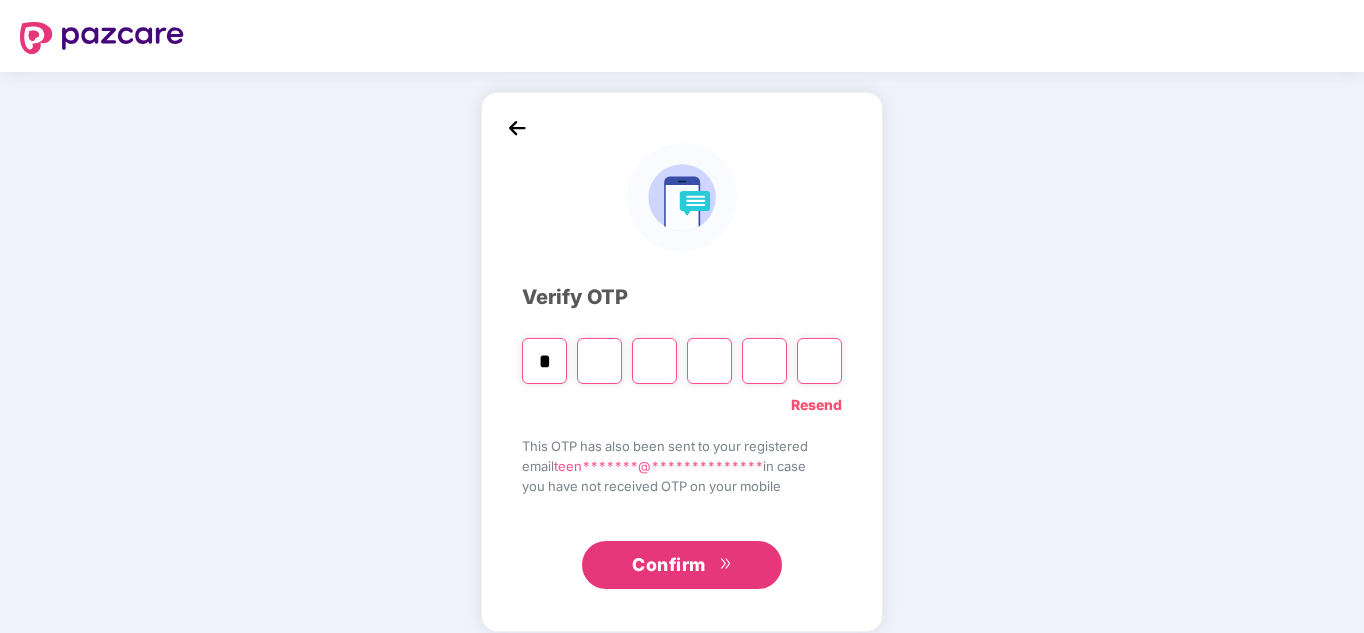 type on "*" 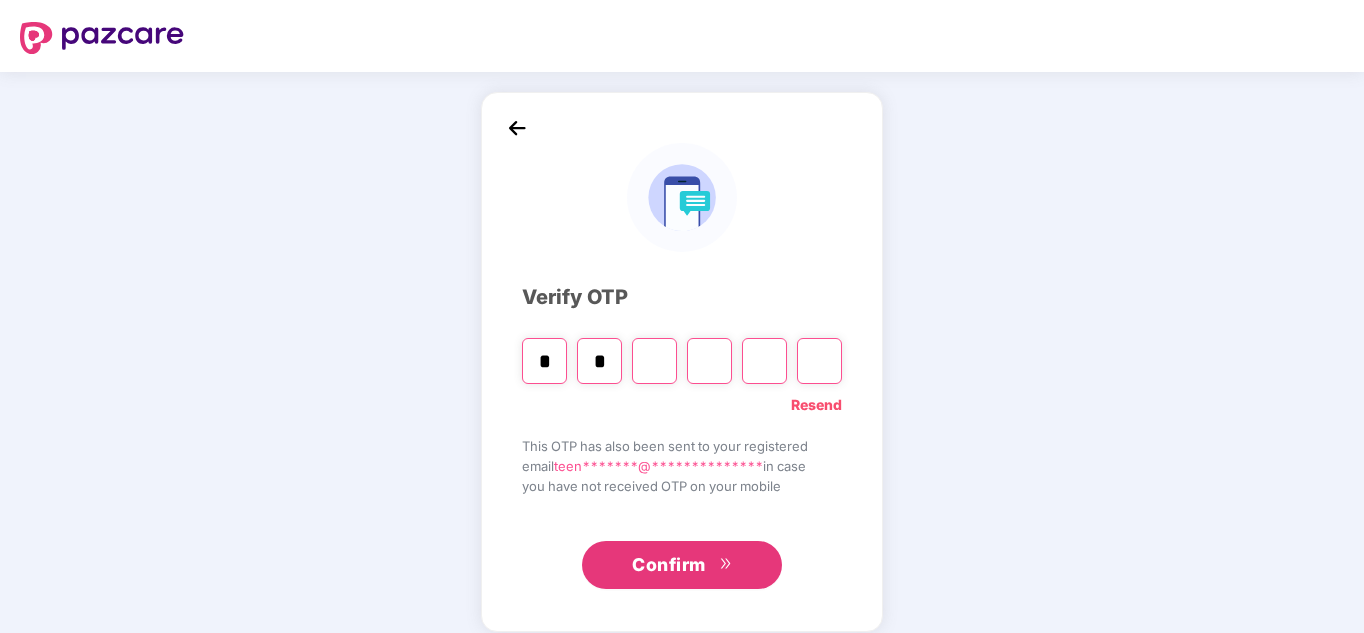 type on "*" 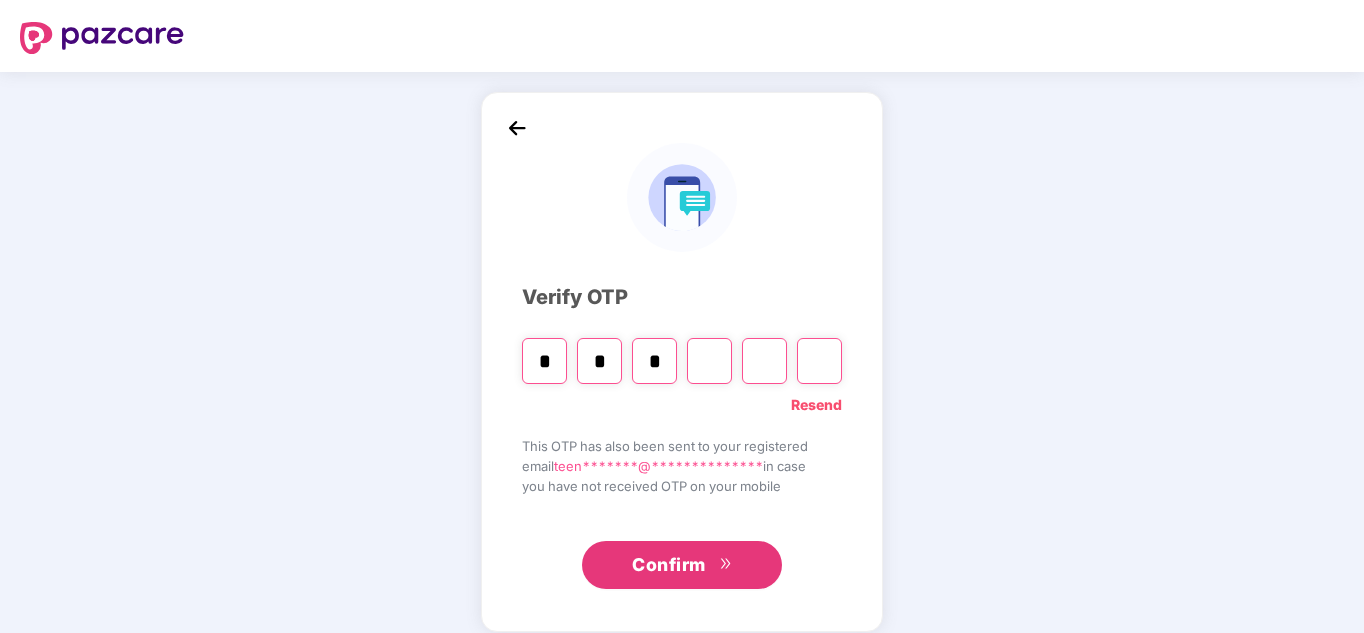 type on "*" 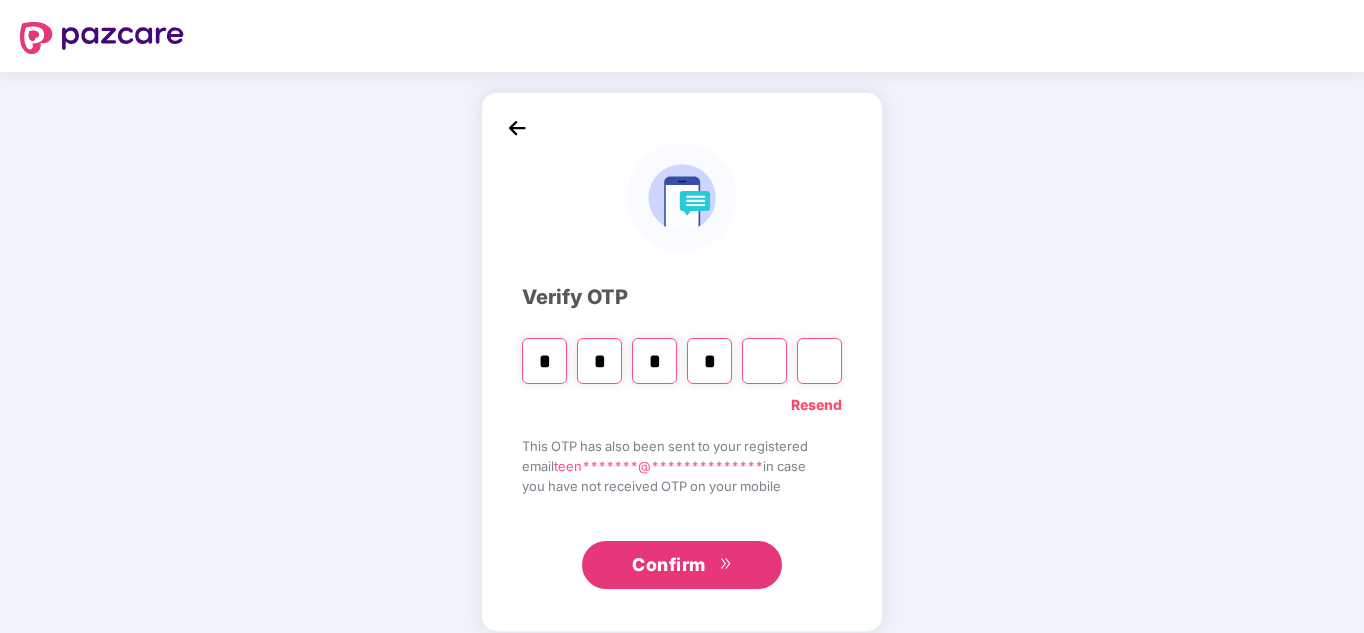 type on "*" 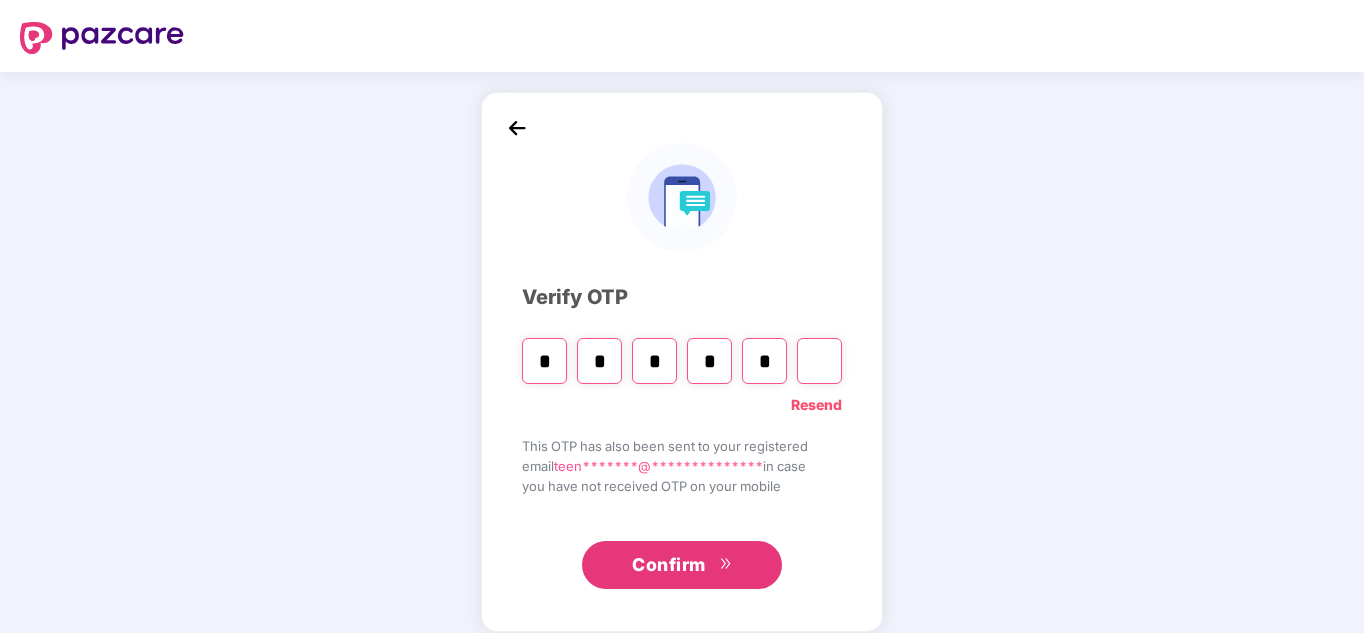 type on "*" 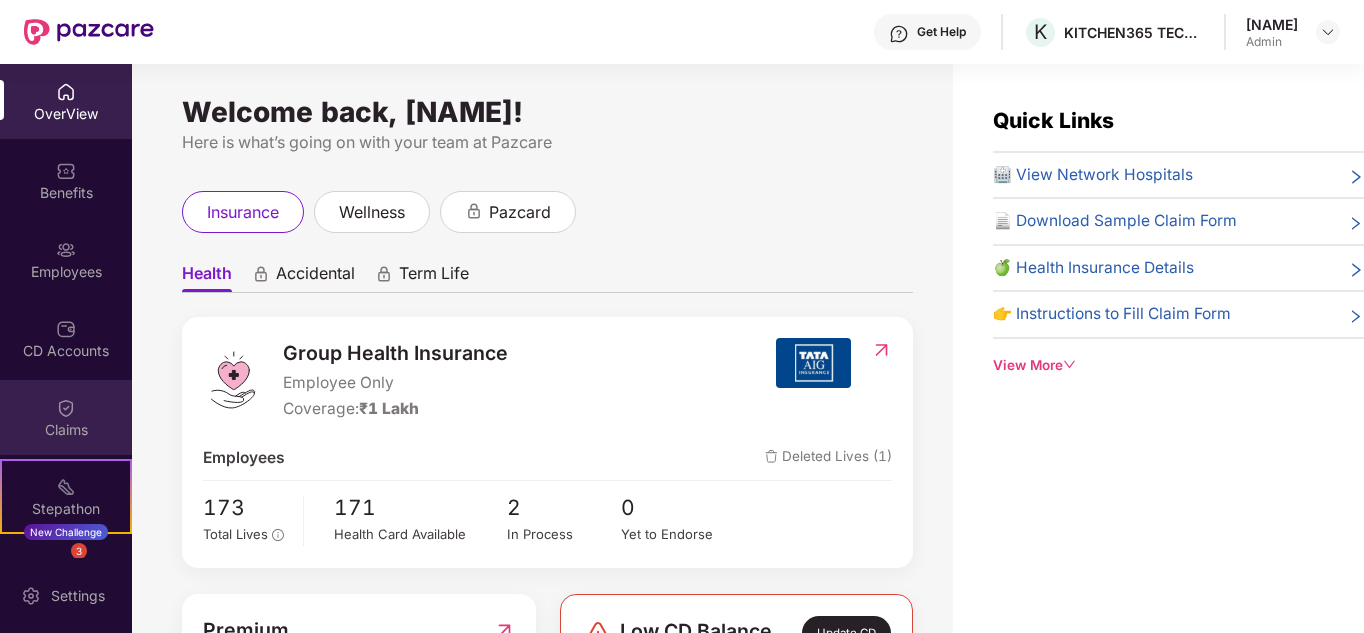 click on "Claims" at bounding box center (66, 430) 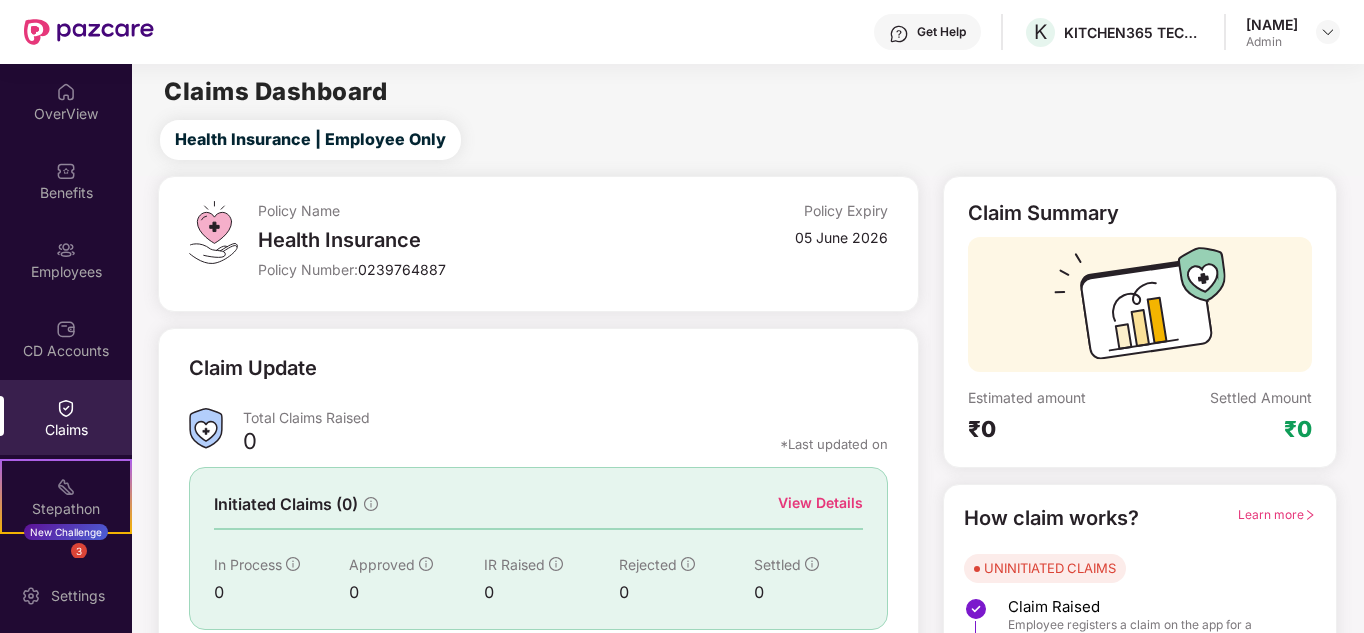 click on "Employees" at bounding box center [66, 272] 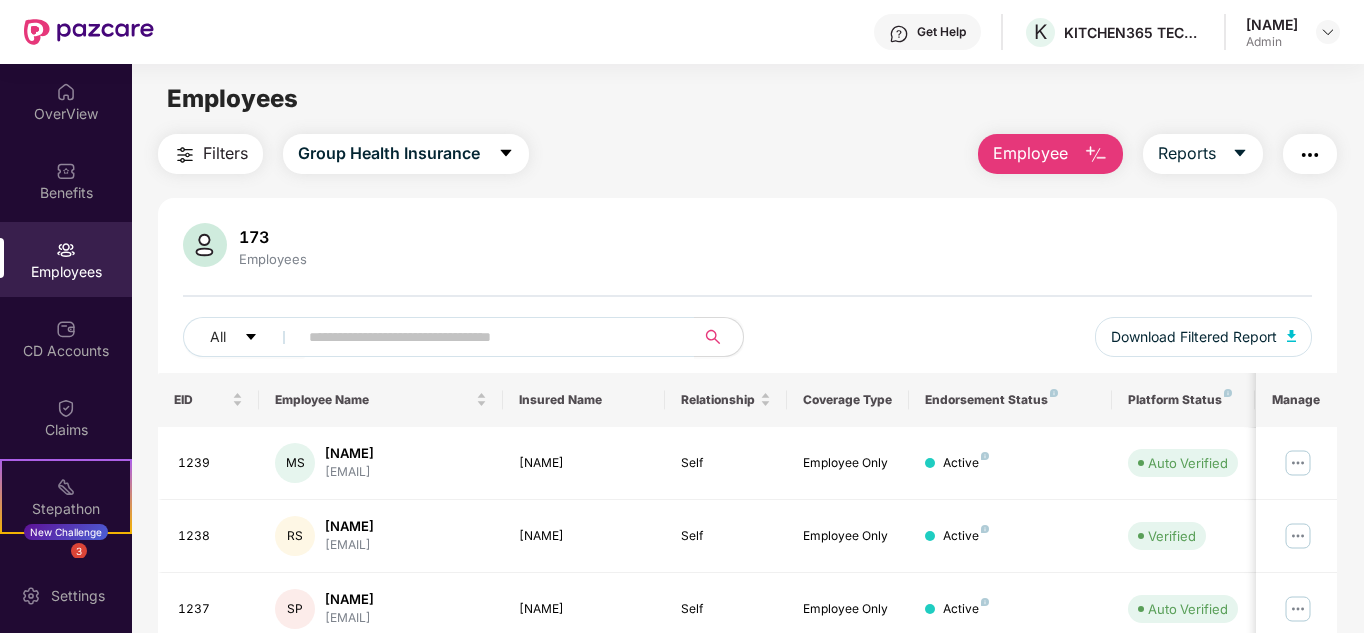 click on "Employee" at bounding box center [1050, 154] 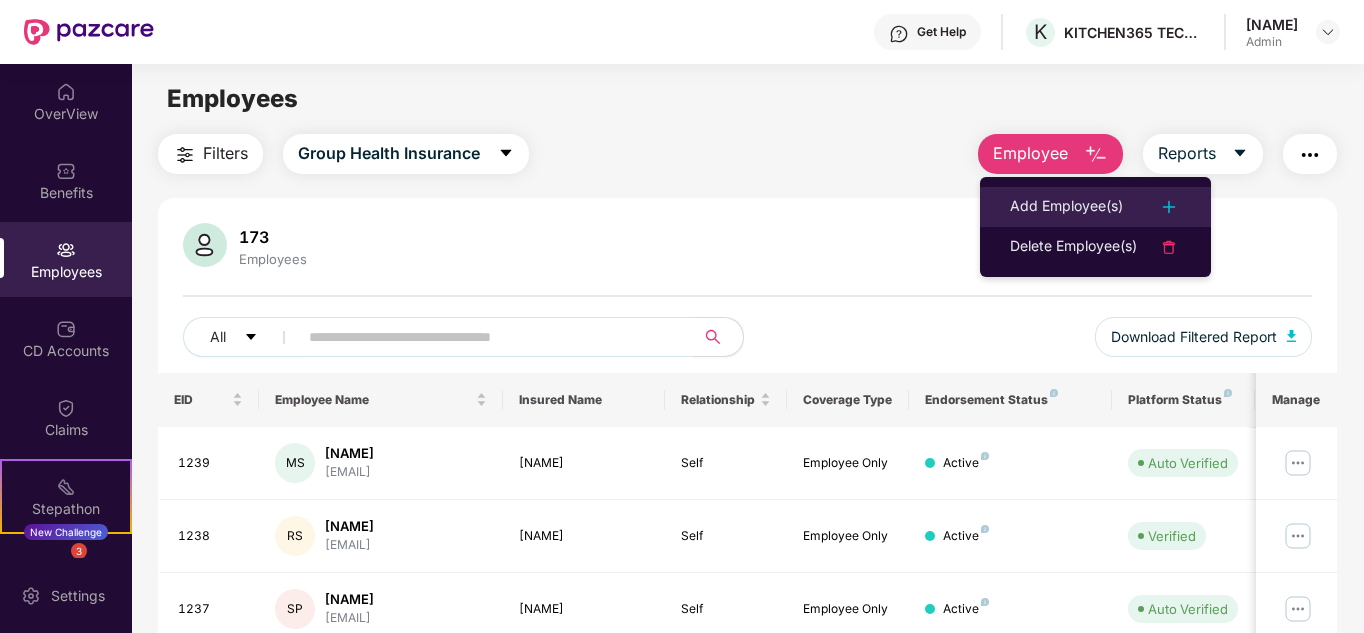 click on "Add Employee(s)" at bounding box center (1066, 207) 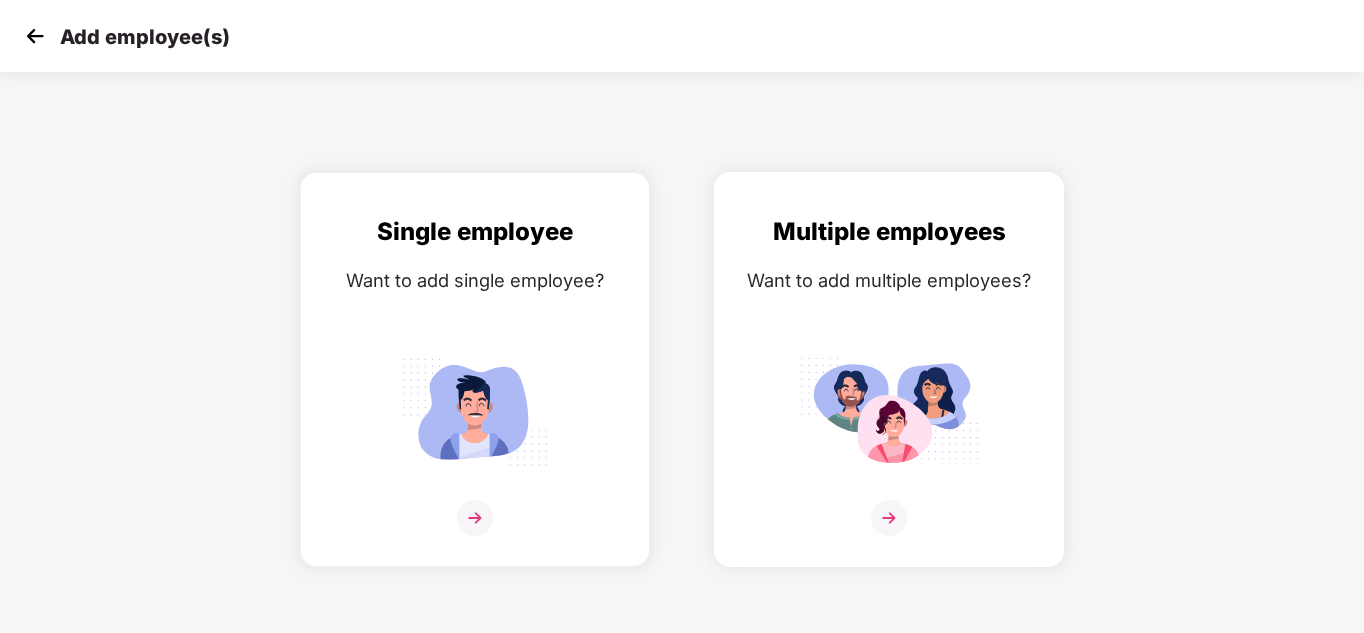 click at bounding box center (889, 411) 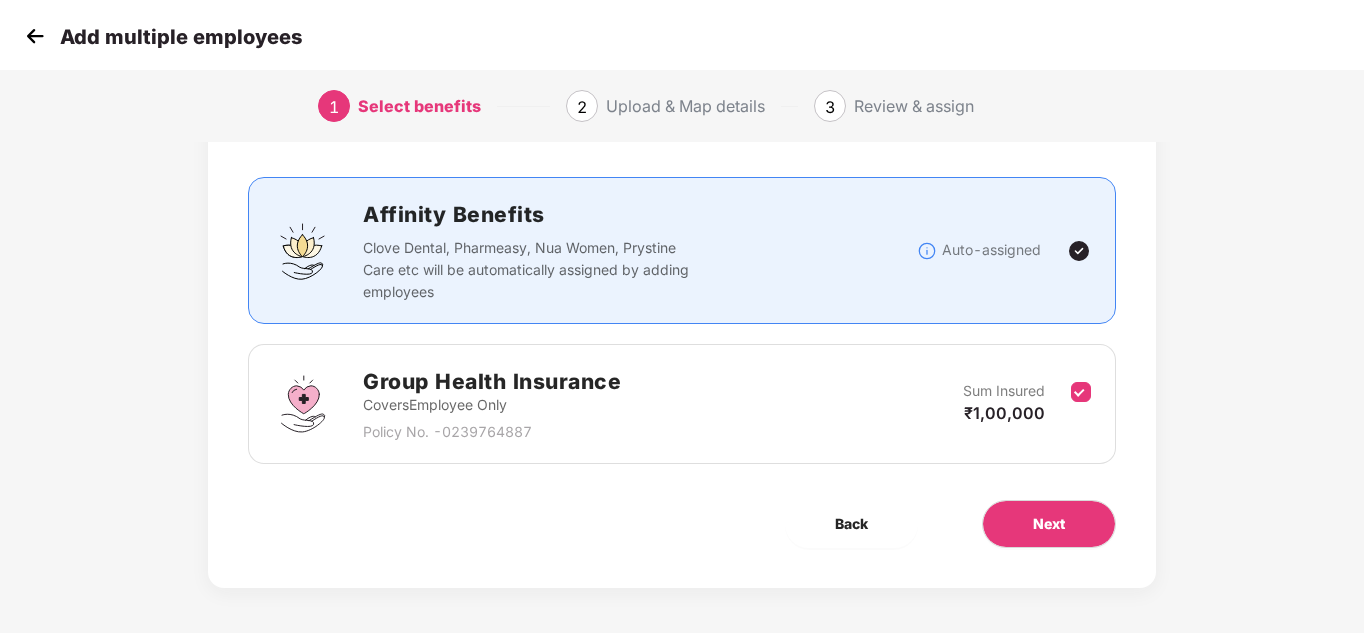 scroll, scrollTop: 106, scrollLeft: 0, axis: vertical 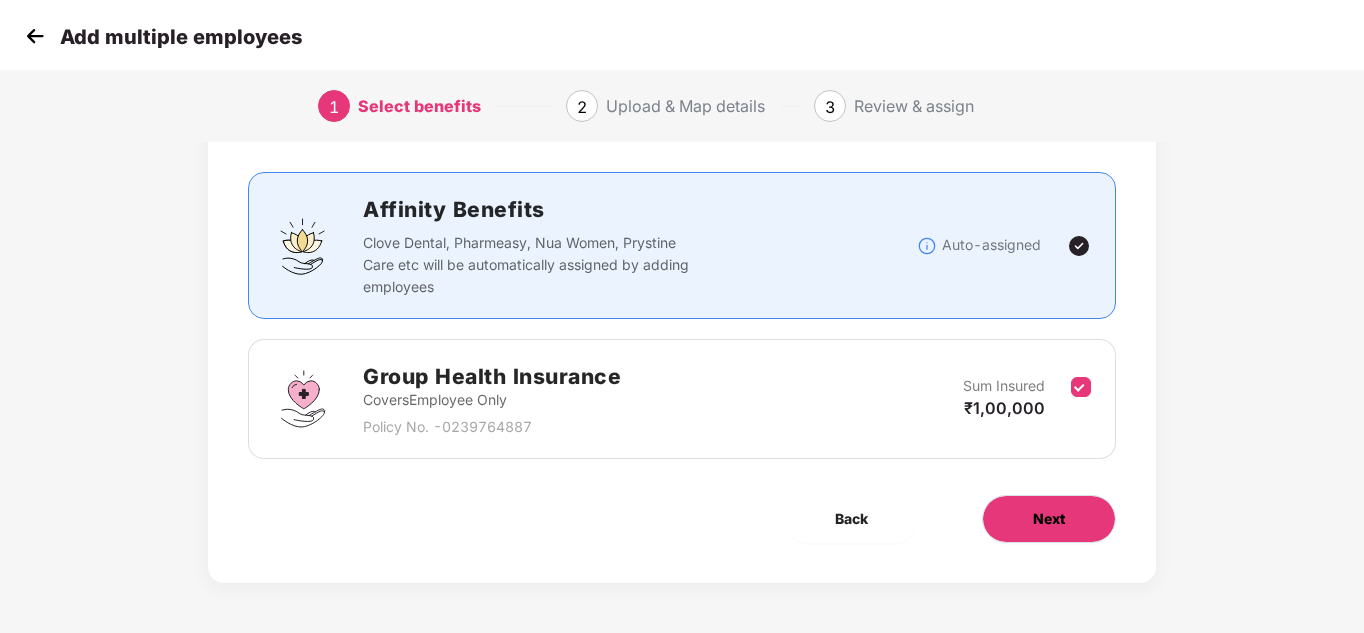 click on "Next" at bounding box center [1049, 519] 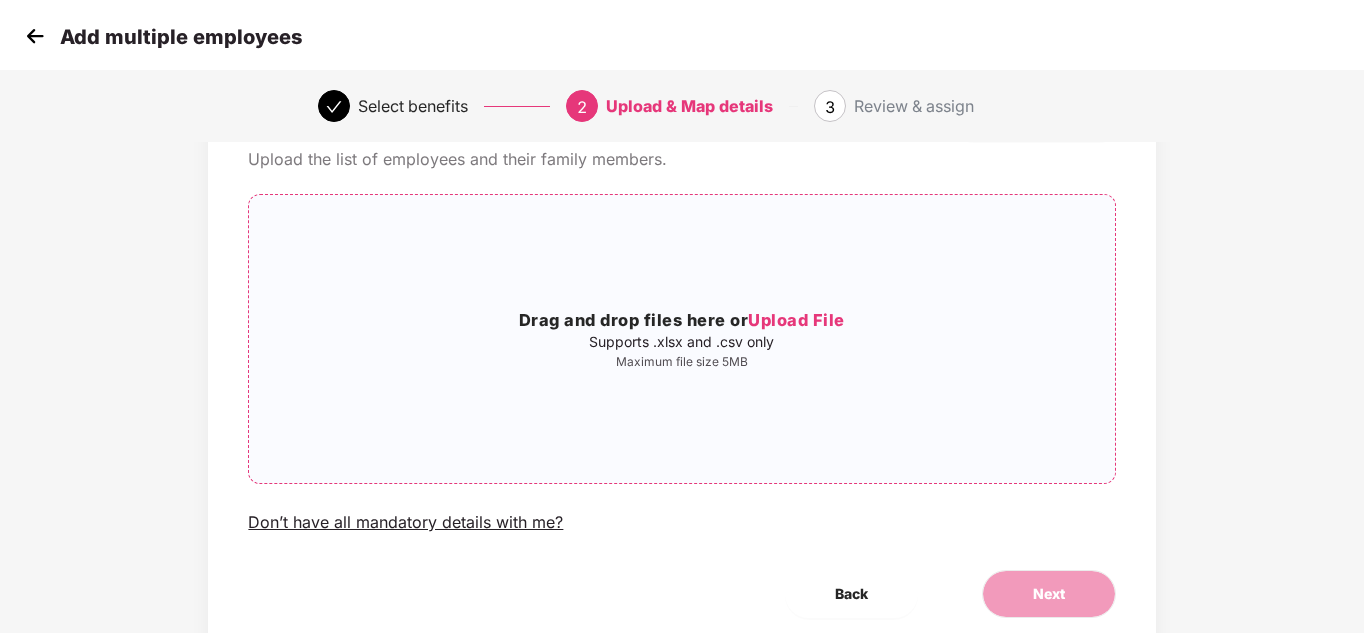 scroll, scrollTop: 0, scrollLeft: 0, axis: both 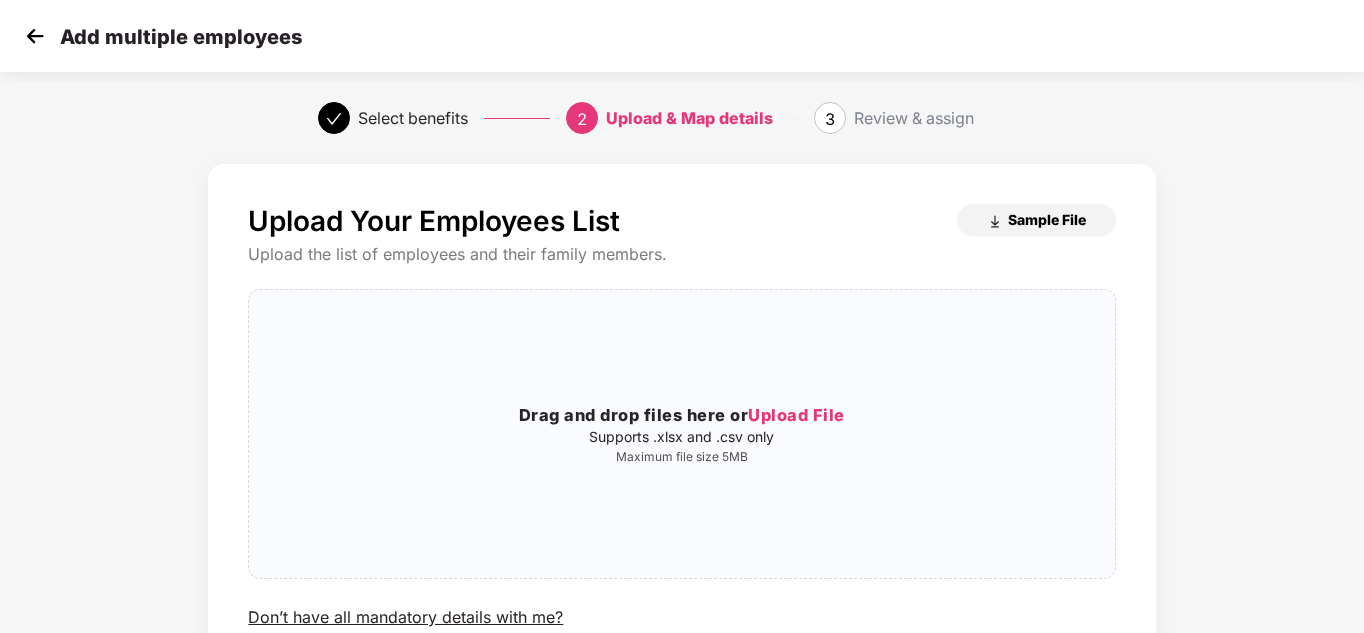 click on "Sample File" at bounding box center (1047, 219) 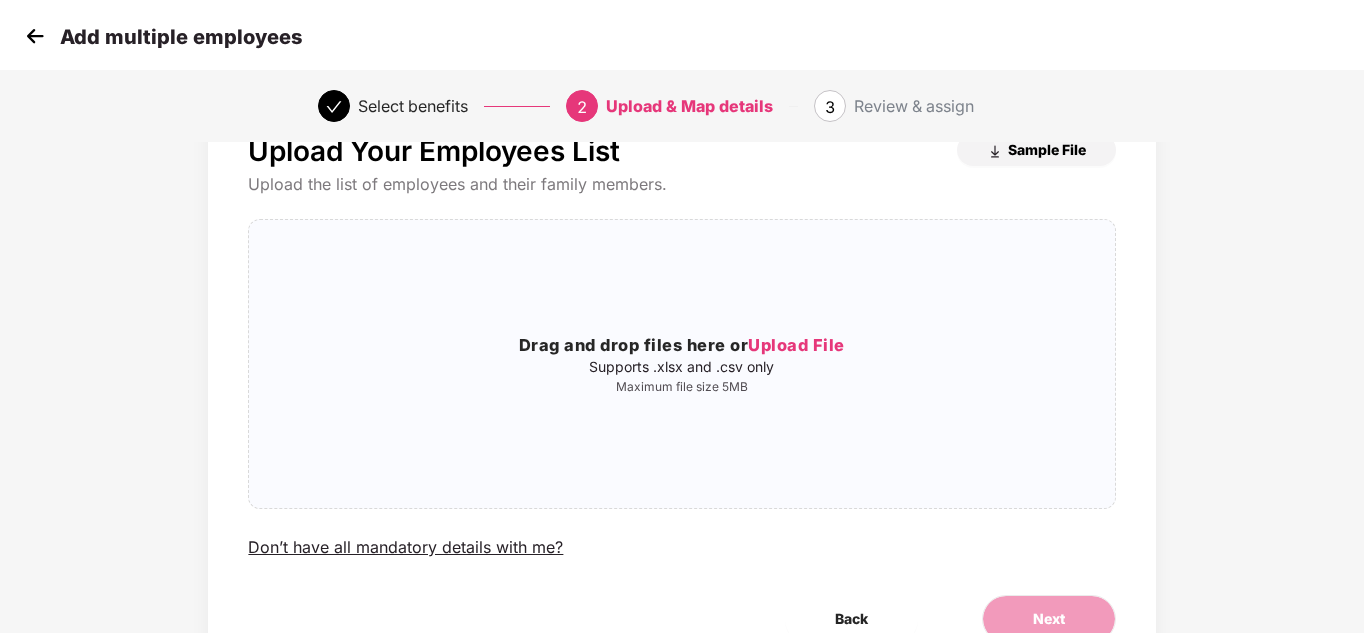 scroll, scrollTop: 100, scrollLeft: 0, axis: vertical 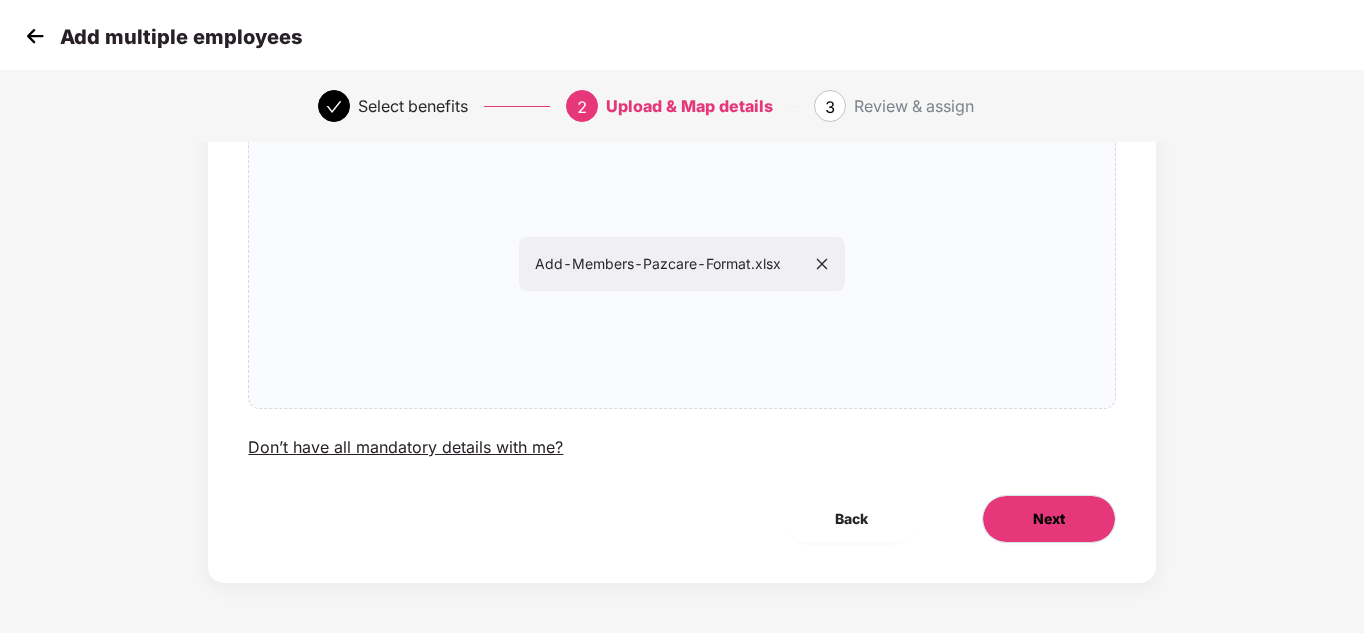 click on "Next" at bounding box center (1049, 519) 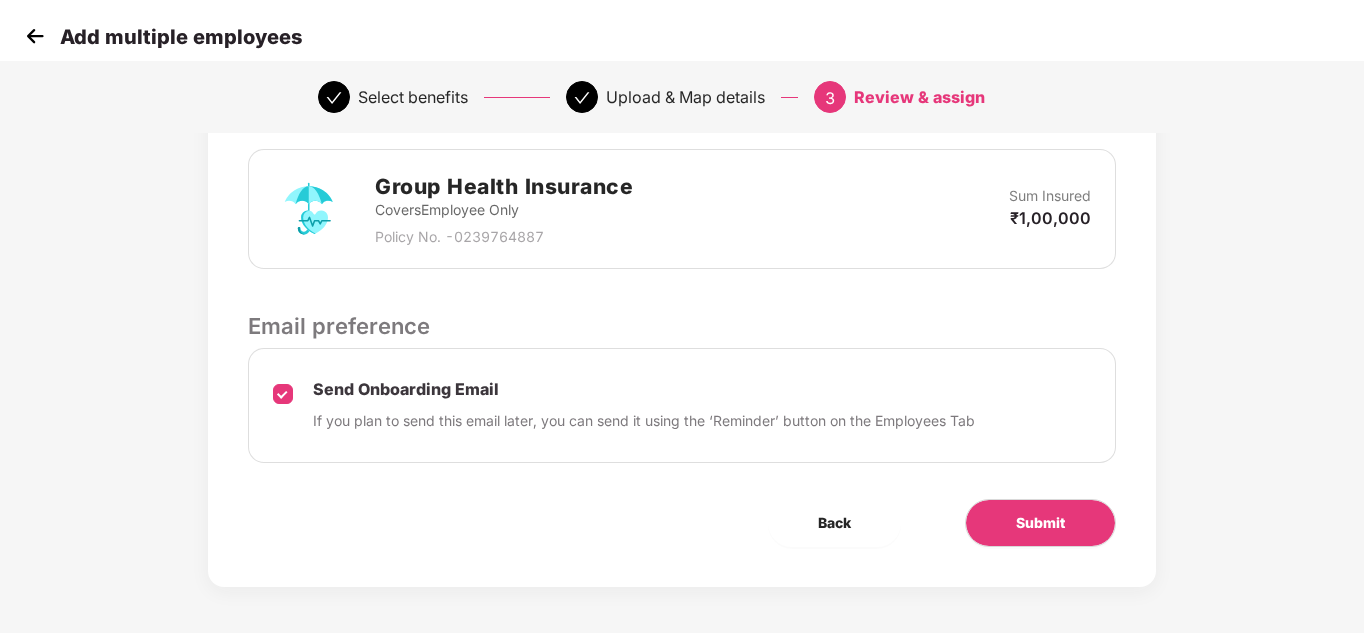 scroll, scrollTop: 504, scrollLeft: 0, axis: vertical 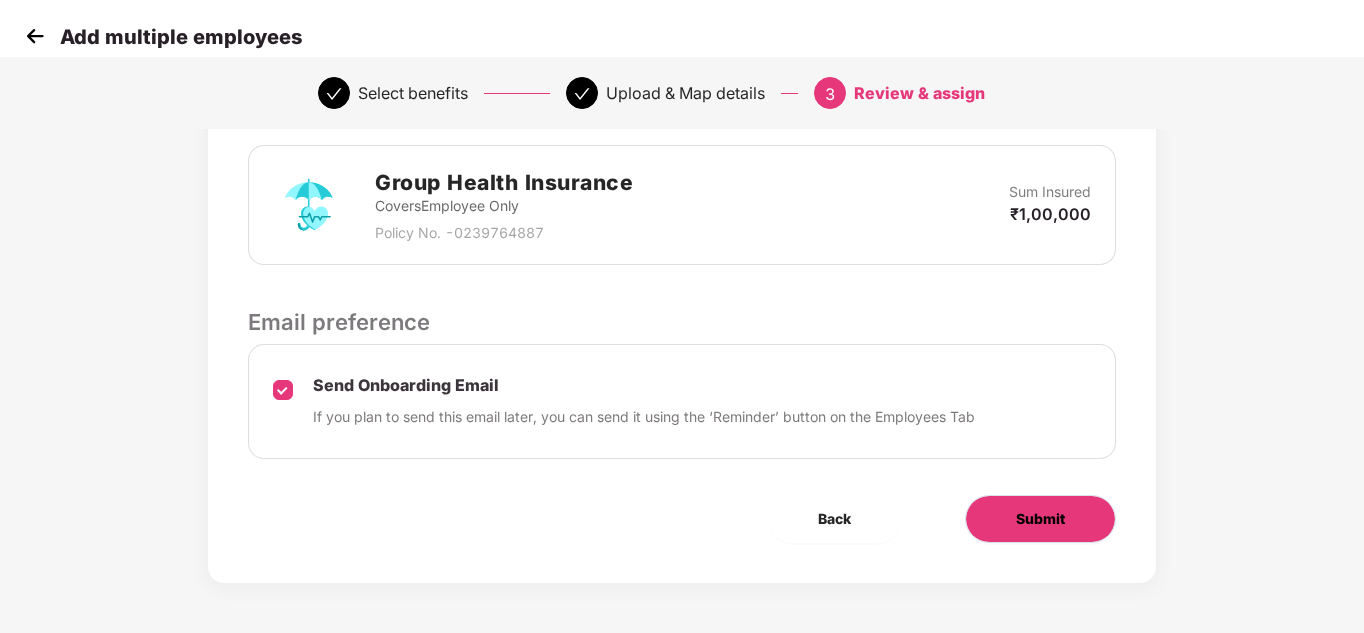 click on "Submit" at bounding box center (1040, 519) 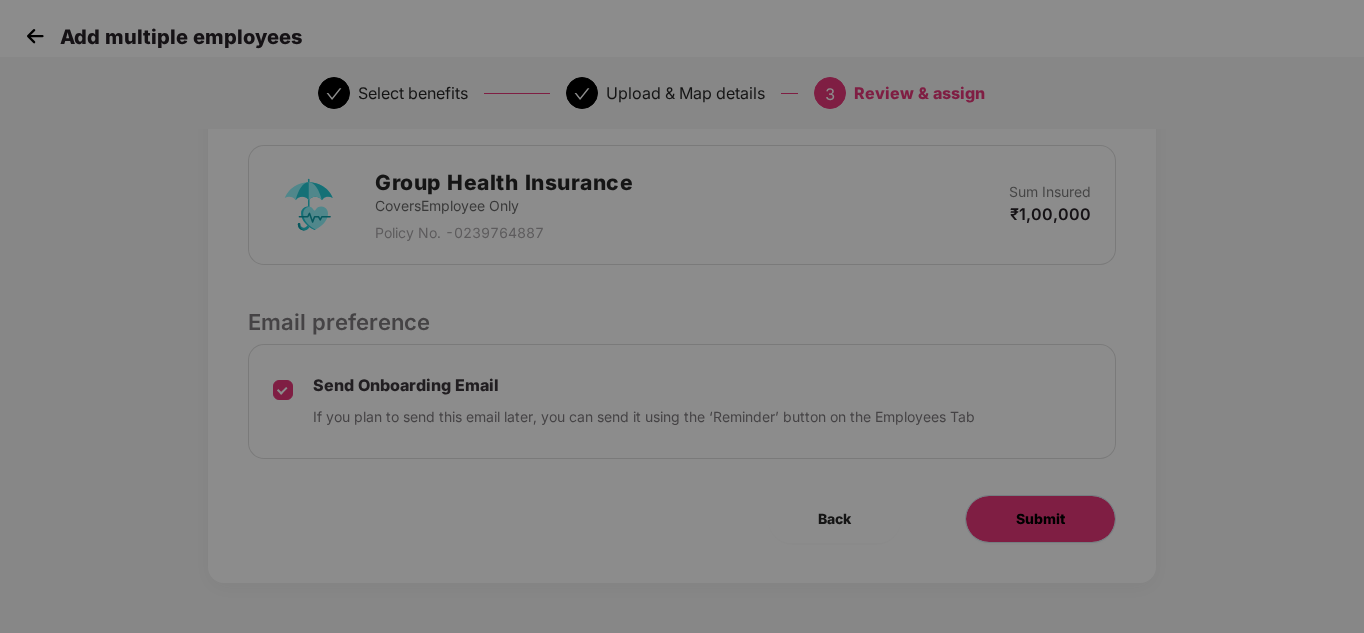 scroll, scrollTop: 0, scrollLeft: 0, axis: both 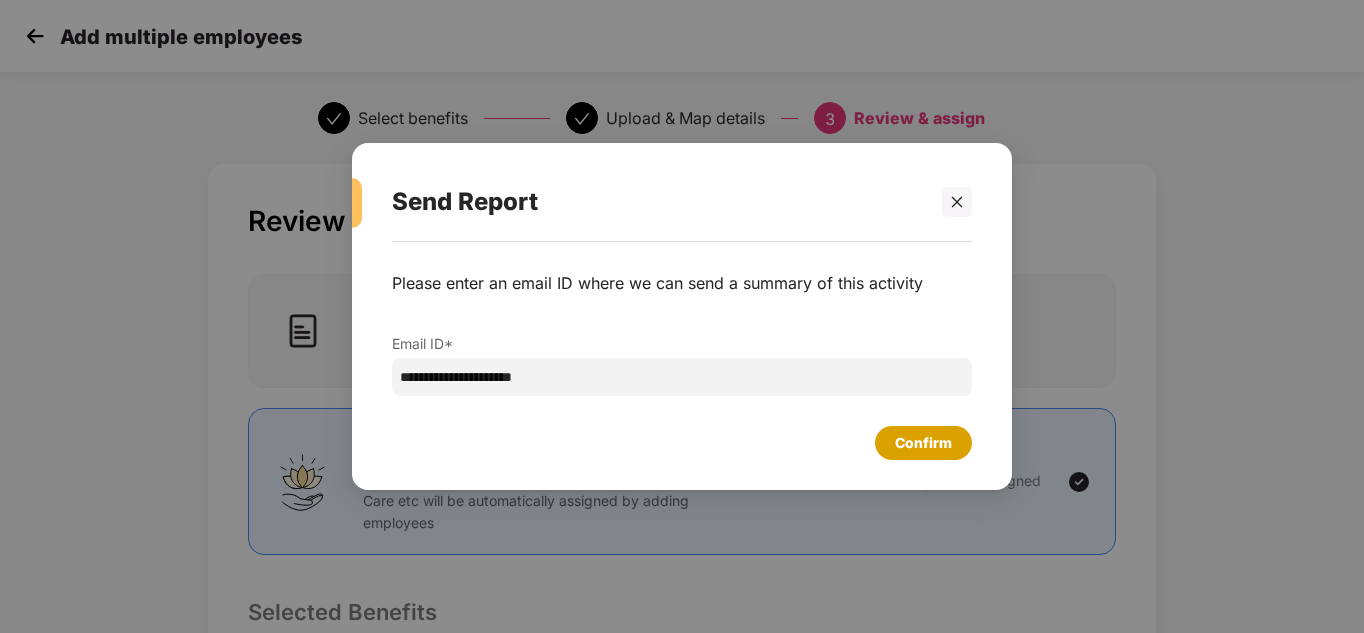 click on "Confirm" at bounding box center [923, 443] 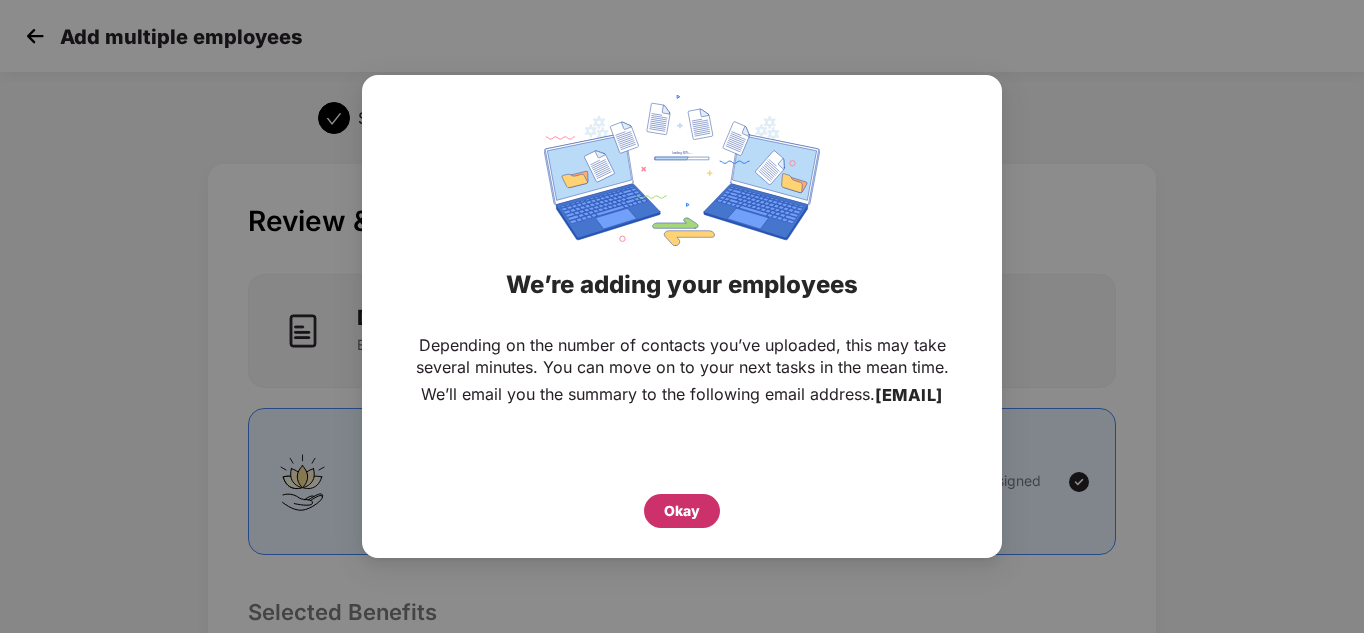 click on "Okay" at bounding box center [682, 511] 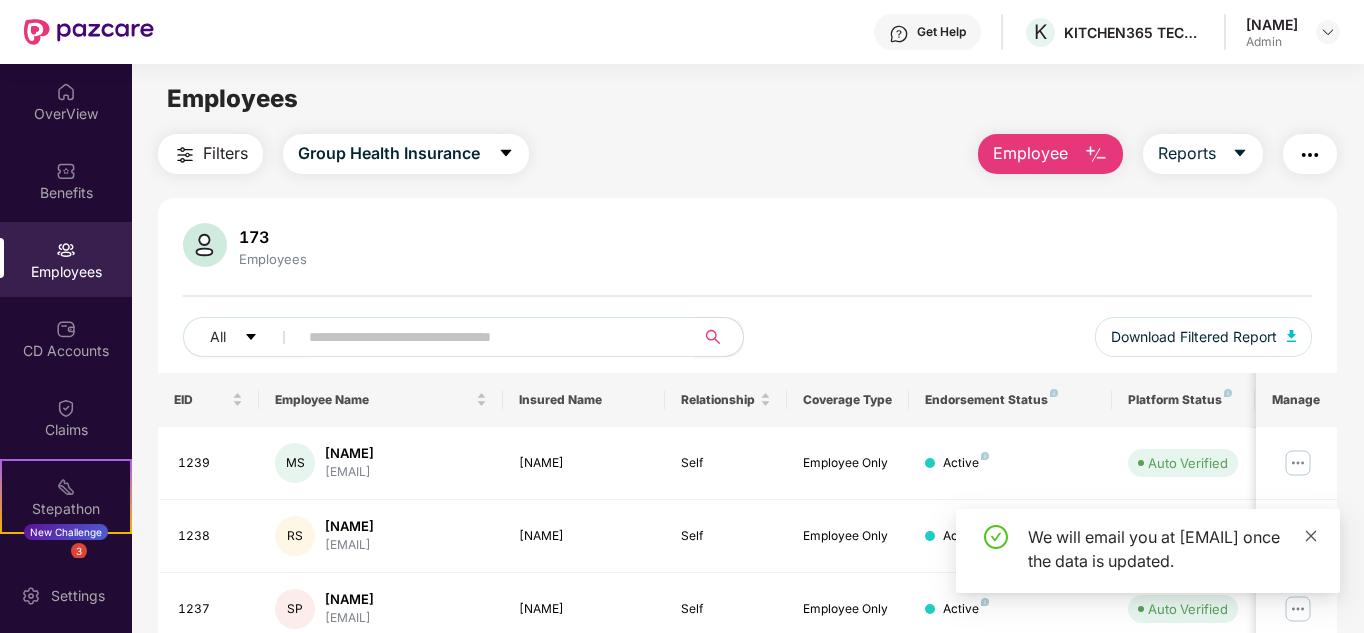 click 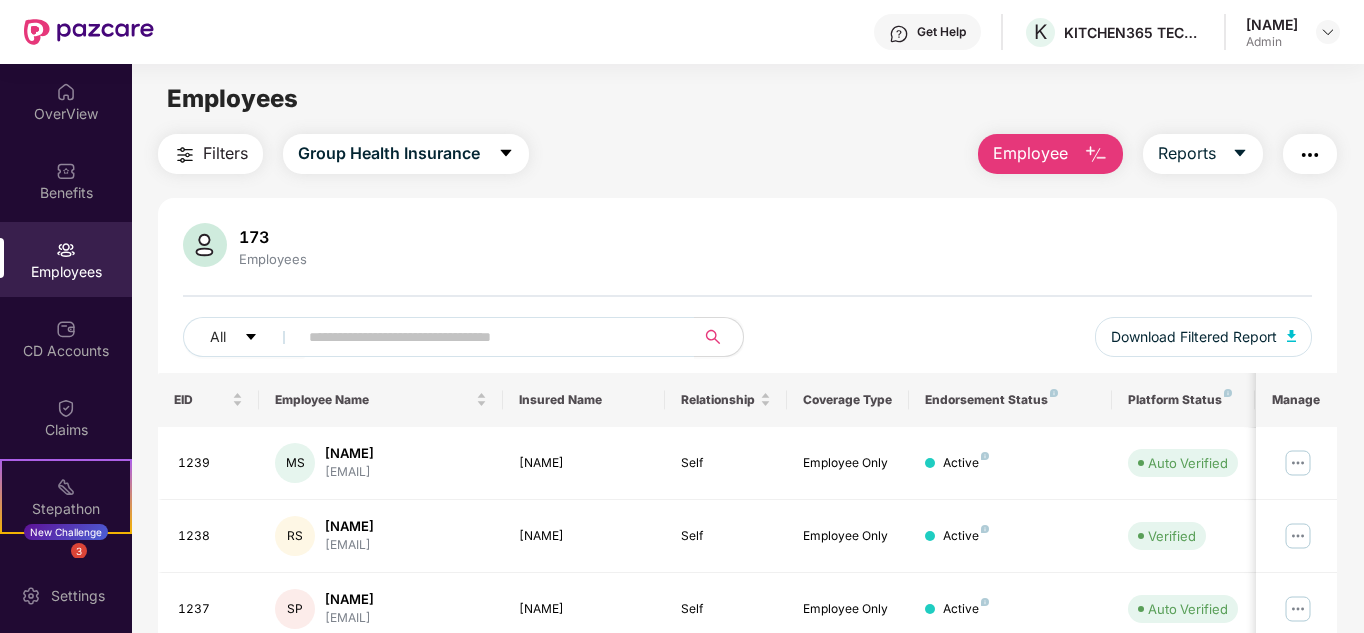 scroll, scrollTop: 100, scrollLeft: 0, axis: vertical 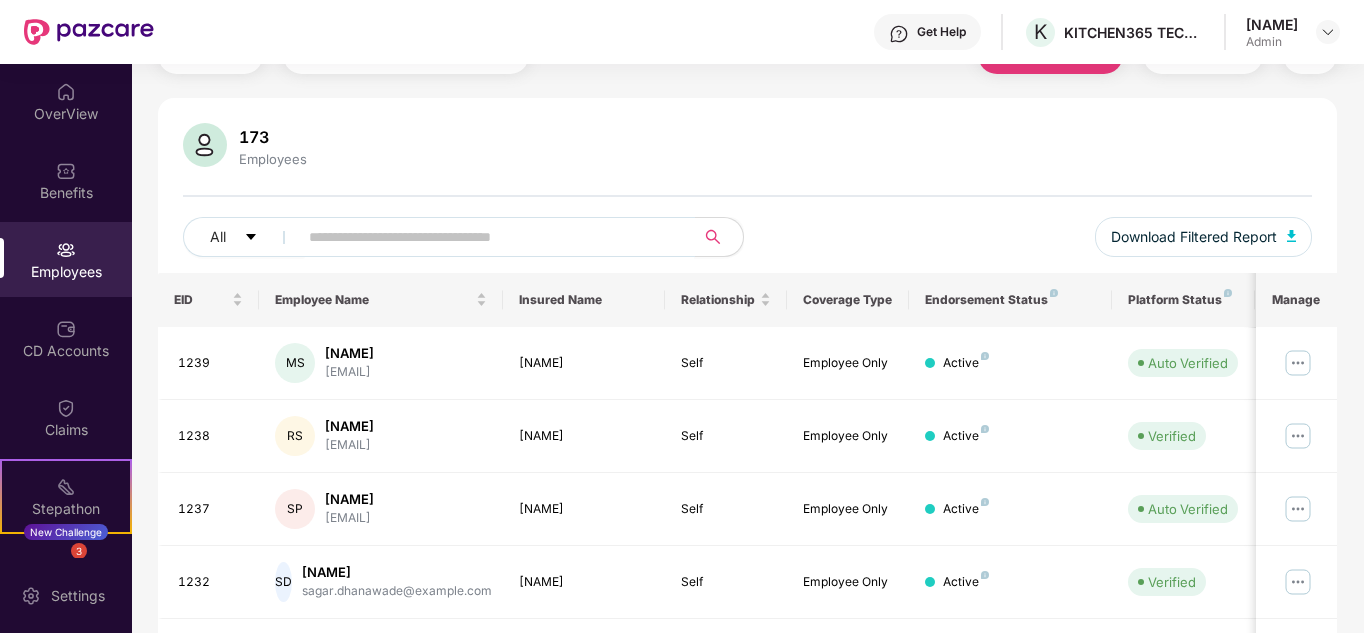click at bounding box center (488, 237) 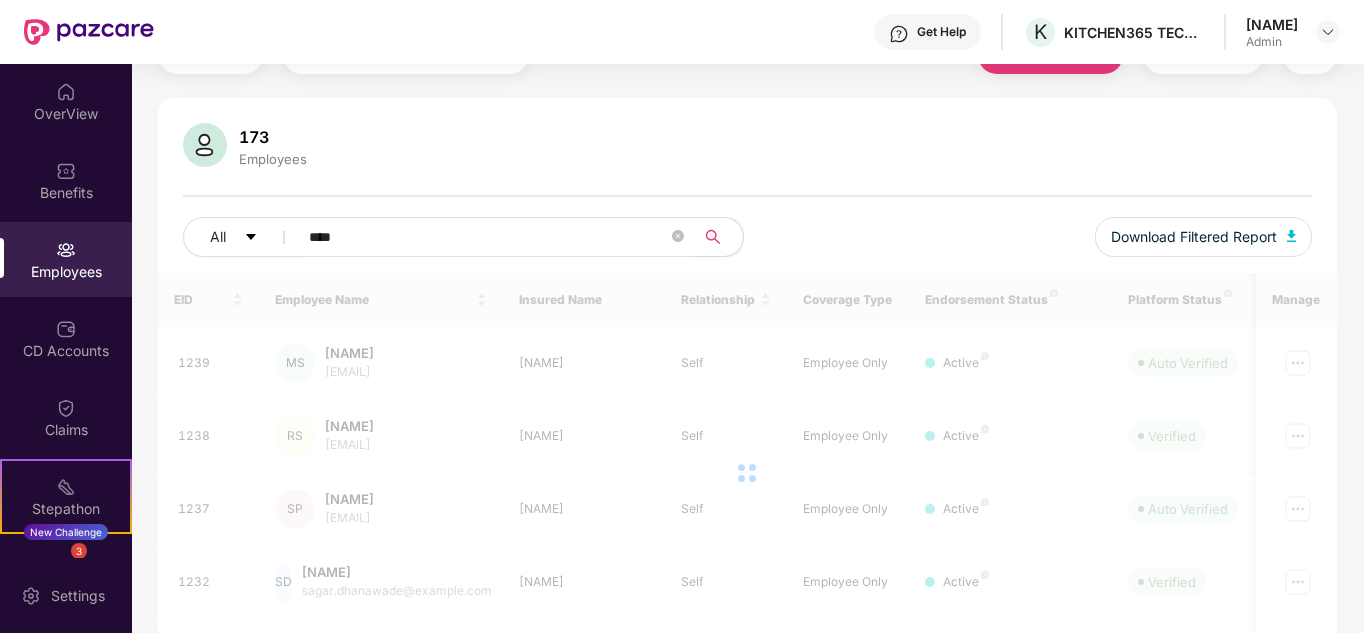 scroll, scrollTop: 64, scrollLeft: 0, axis: vertical 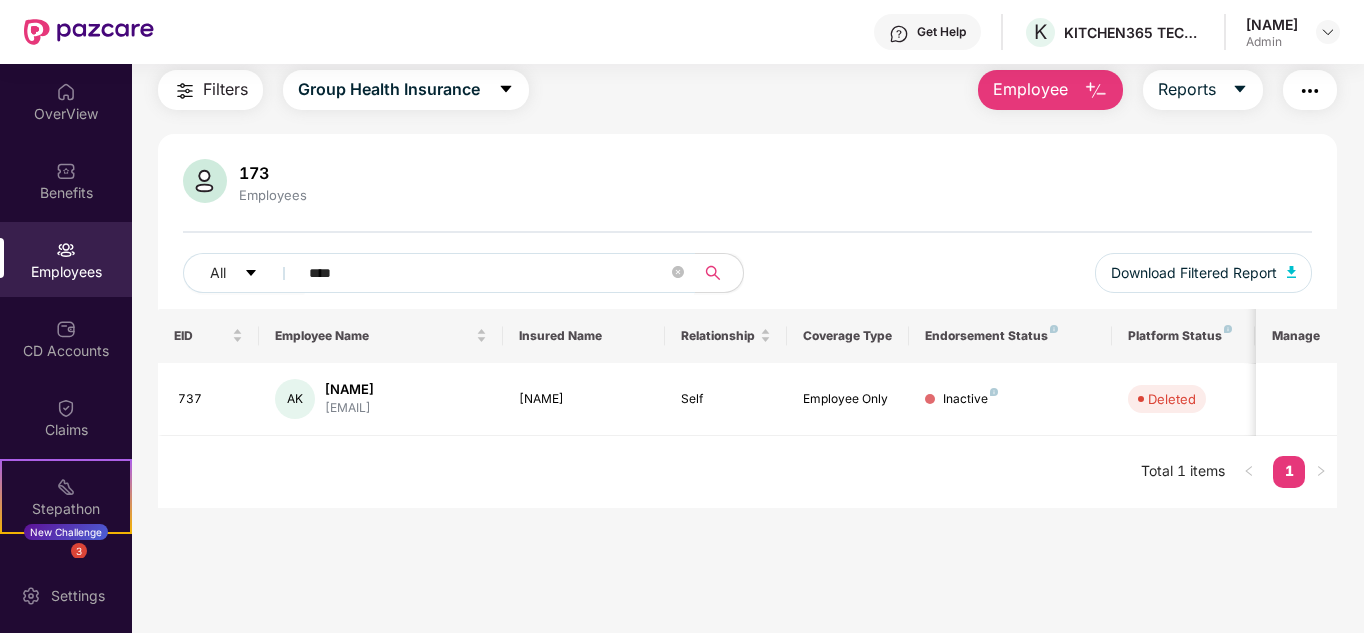drag, startPoint x: 370, startPoint y: 267, endPoint x: 298, endPoint y: 268, distance: 72.00694 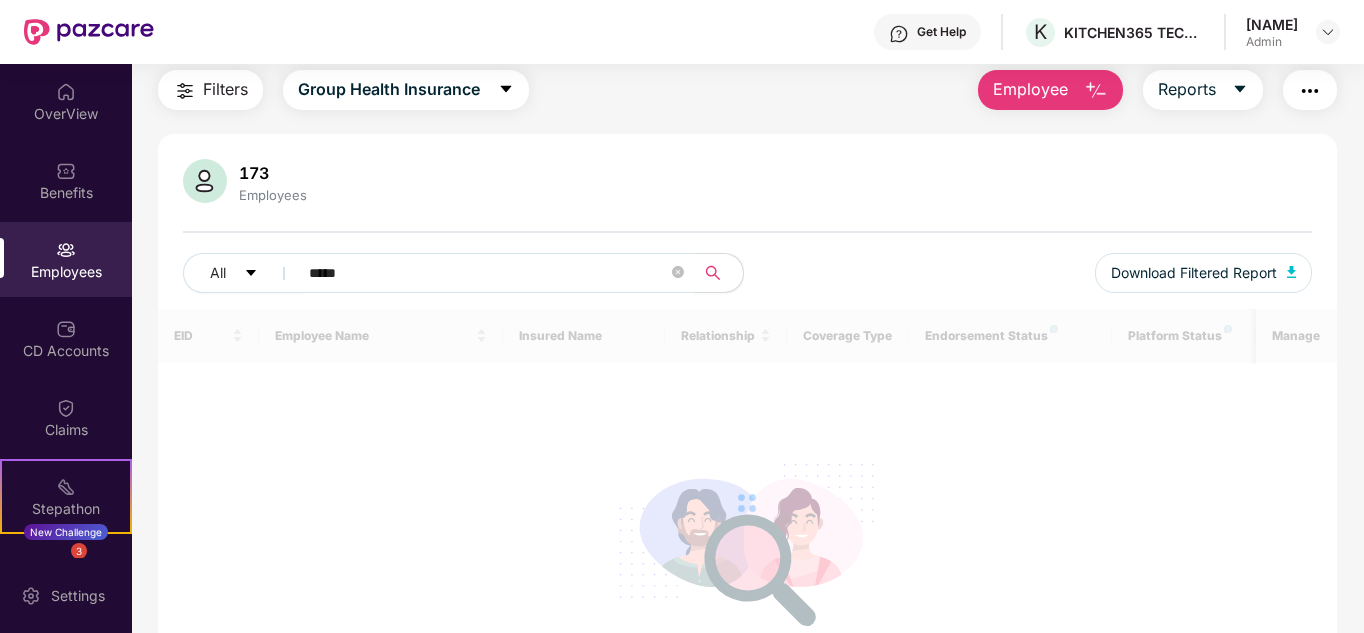 scroll, scrollTop: 100, scrollLeft: 0, axis: vertical 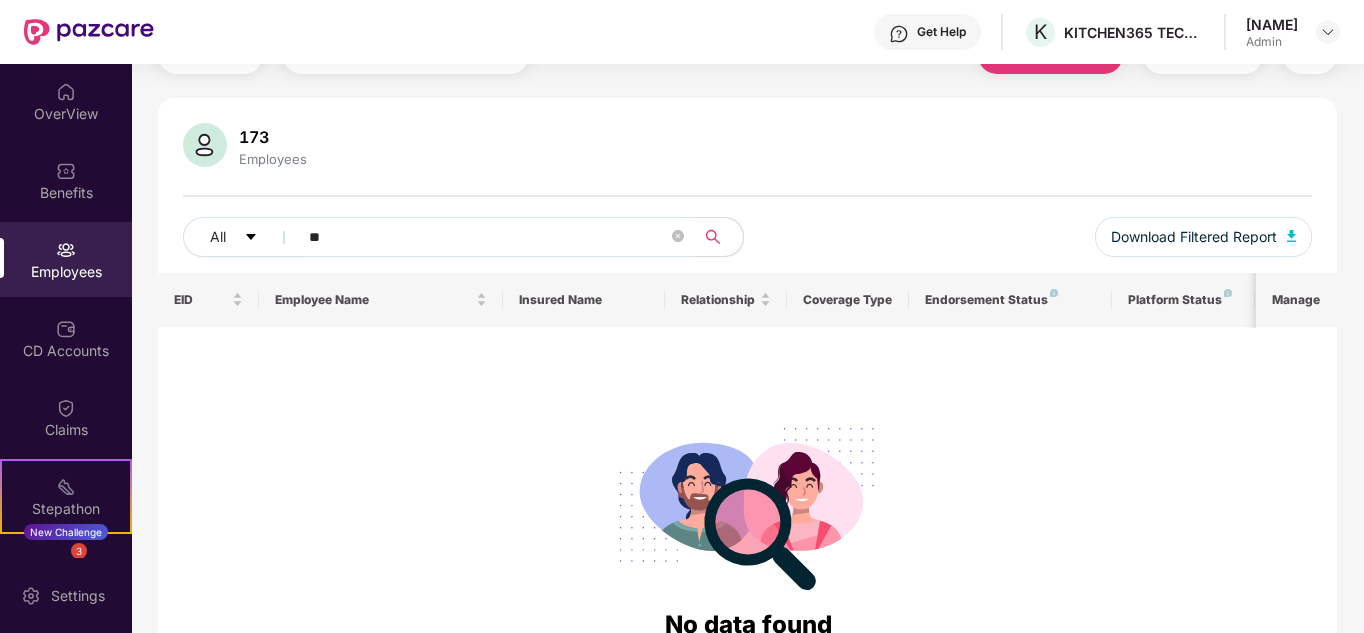 type on "*" 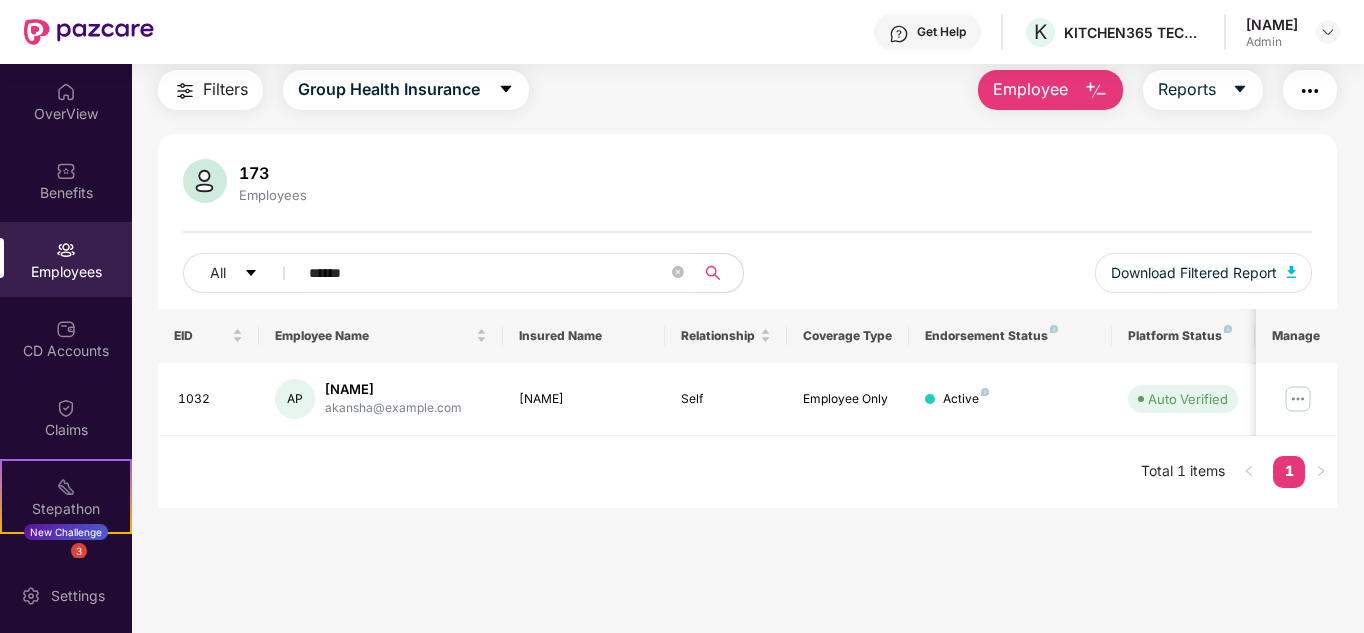 scroll, scrollTop: 100, scrollLeft: 0, axis: vertical 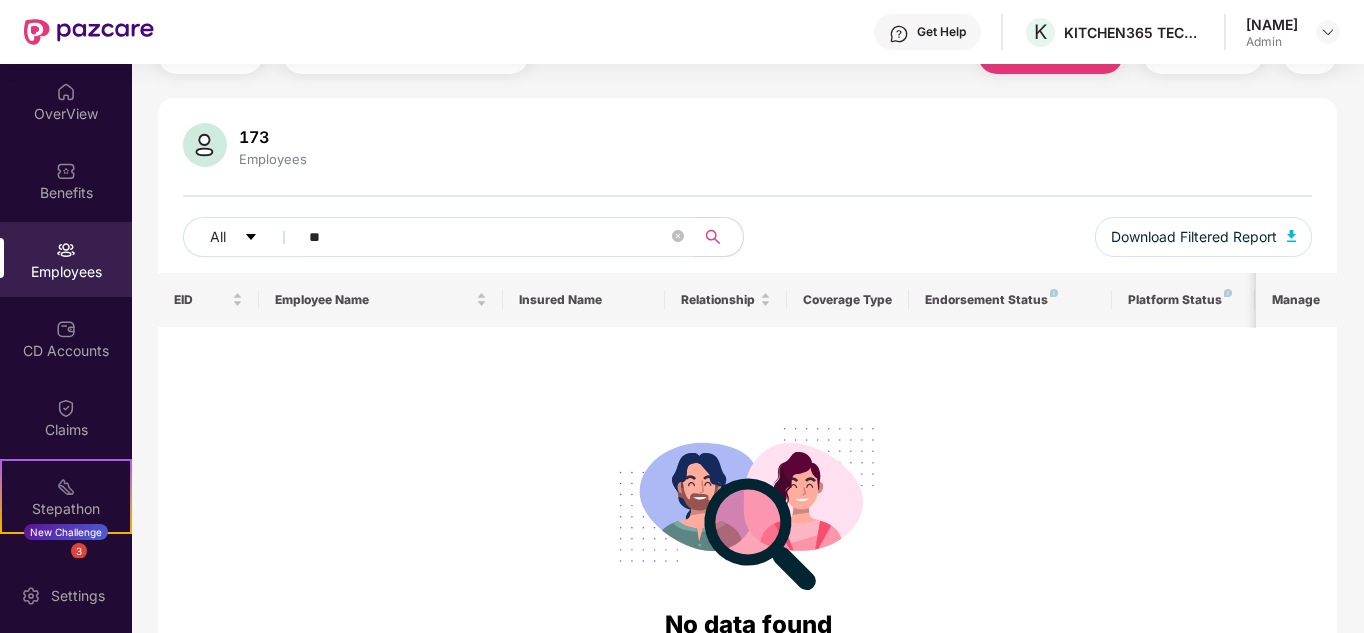 type on "*" 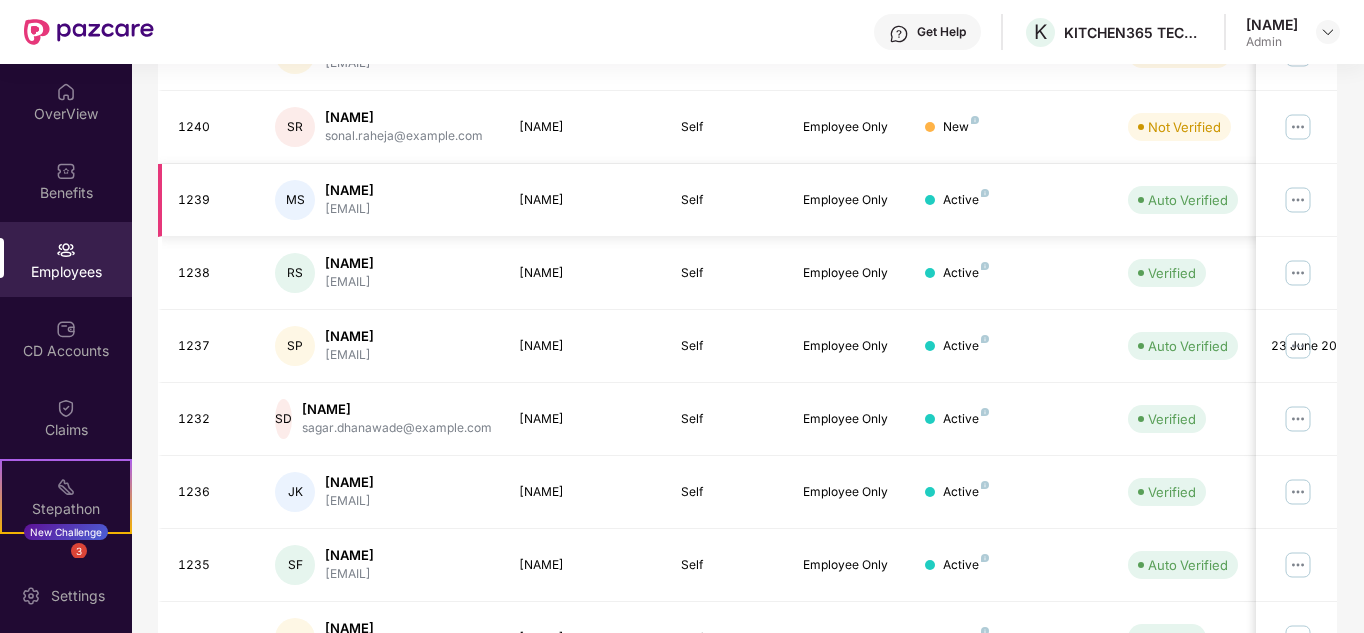 scroll, scrollTop: 630, scrollLeft: 0, axis: vertical 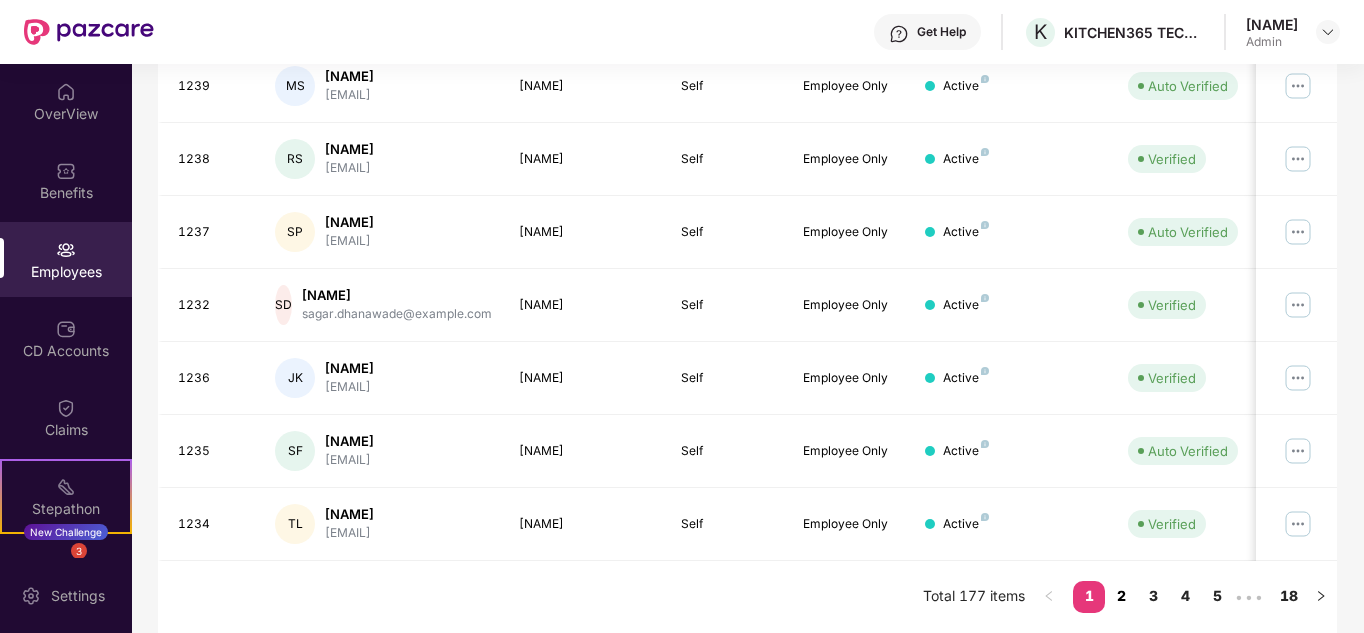 type 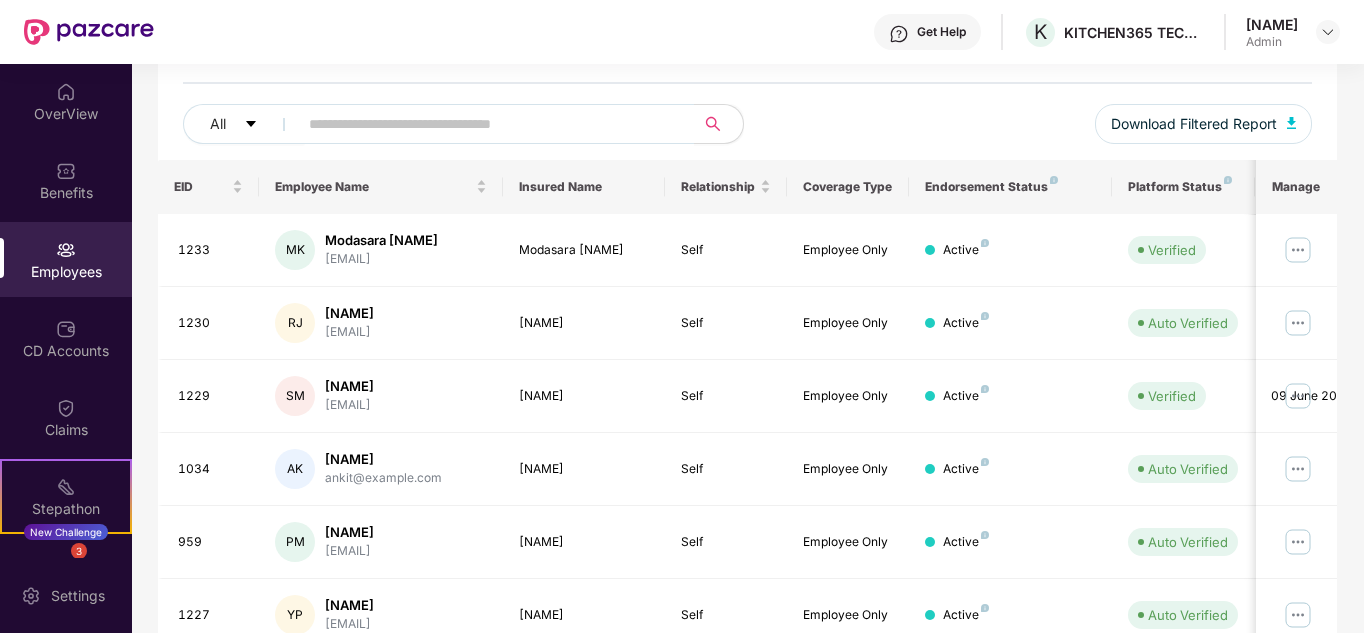 scroll, scrollTop: 613, scrollLeft: 0, axis: vertical 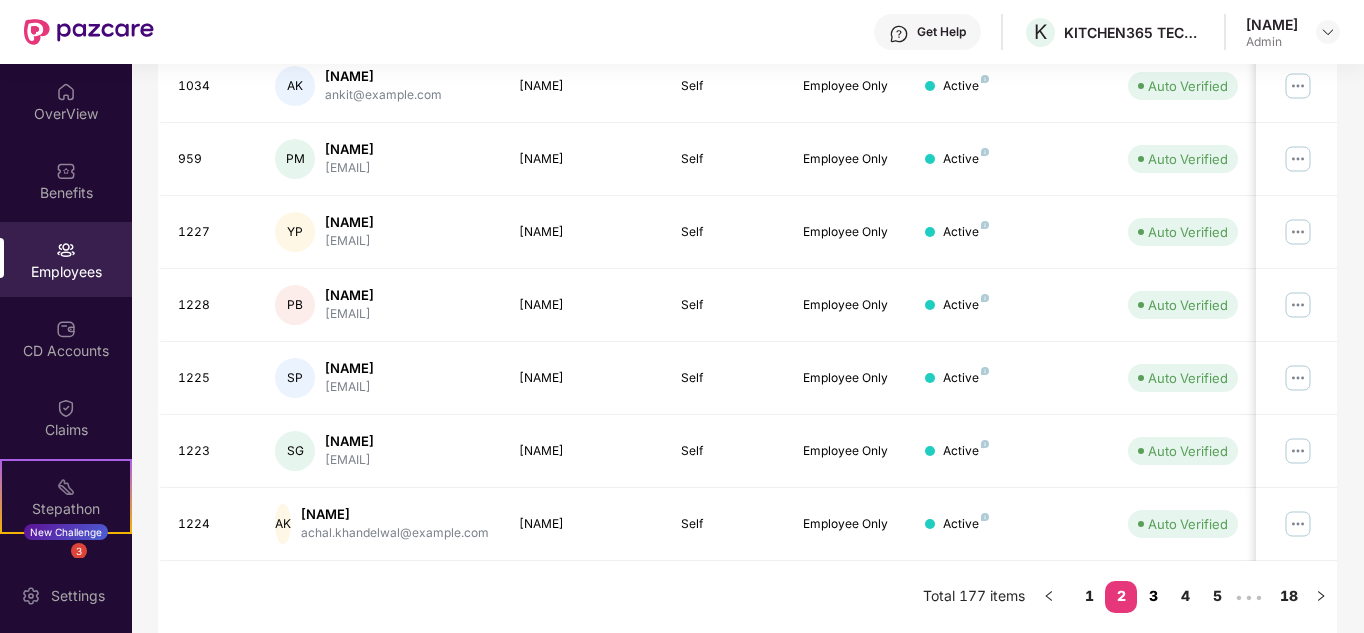click on "3" at bounding box center (1153, 596) 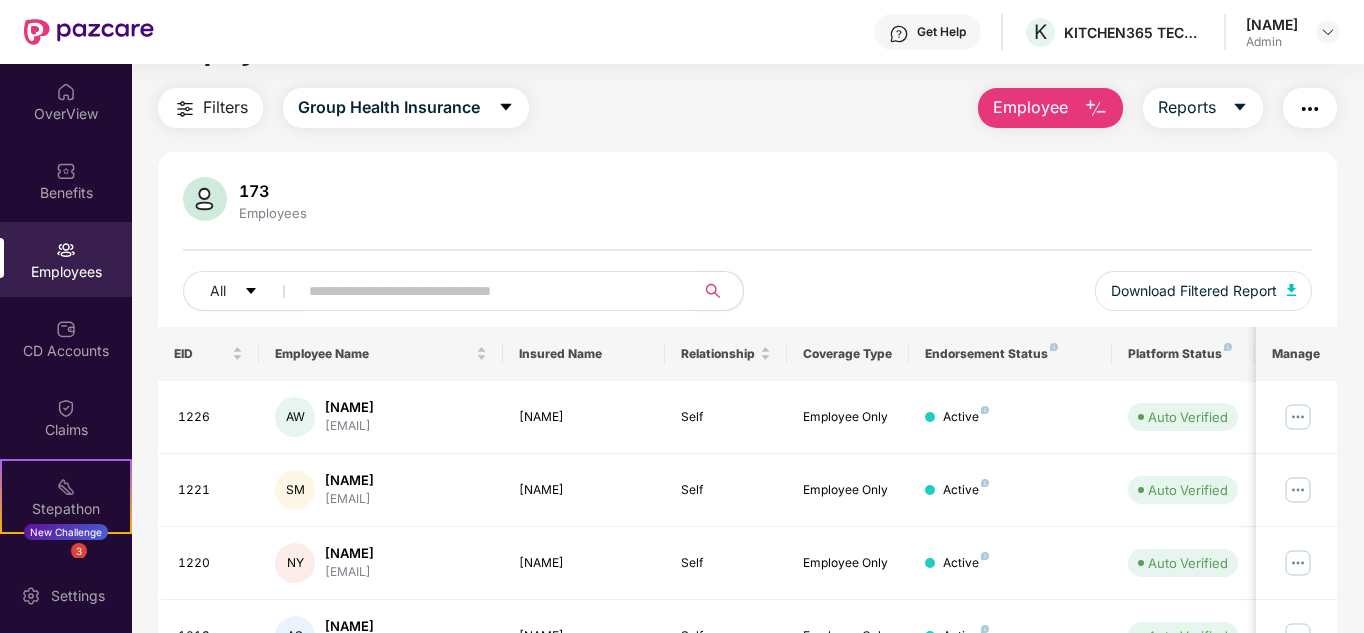 scroll, scrollTop: 0, scrollLeft: 0, axis: both 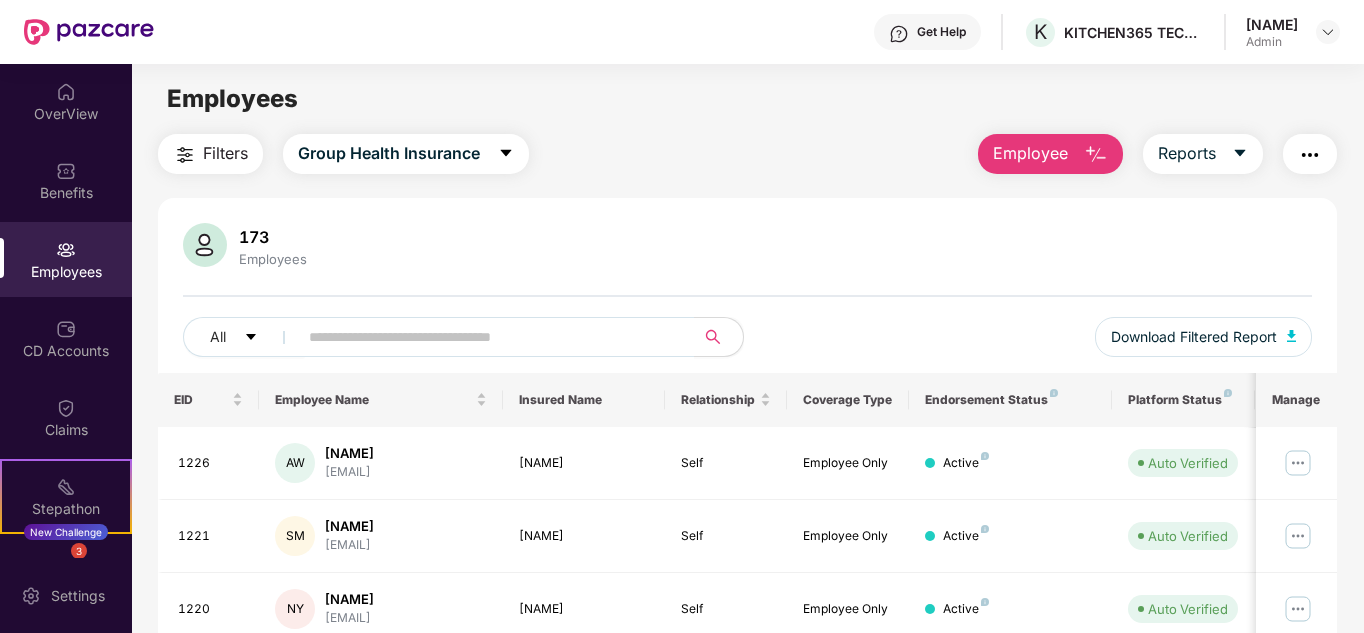 click at bounding box center (1096, 155) 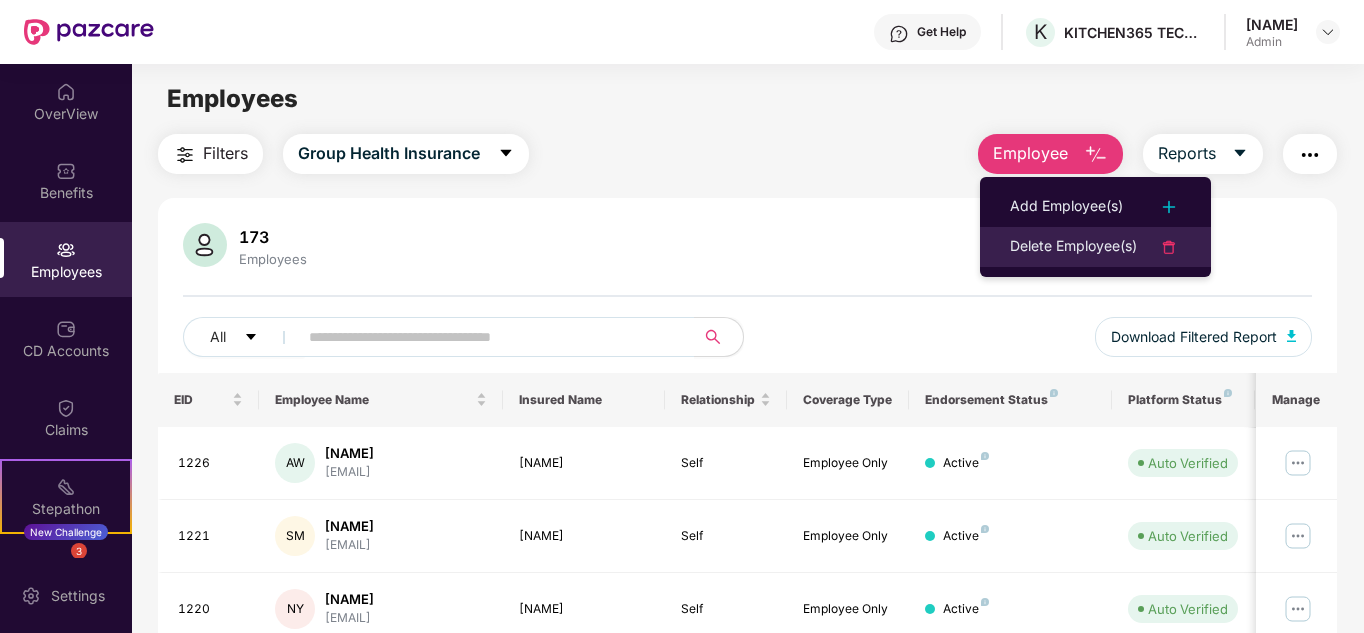 click on "Delete Employee(s)" at bounding box center (1073, 247) 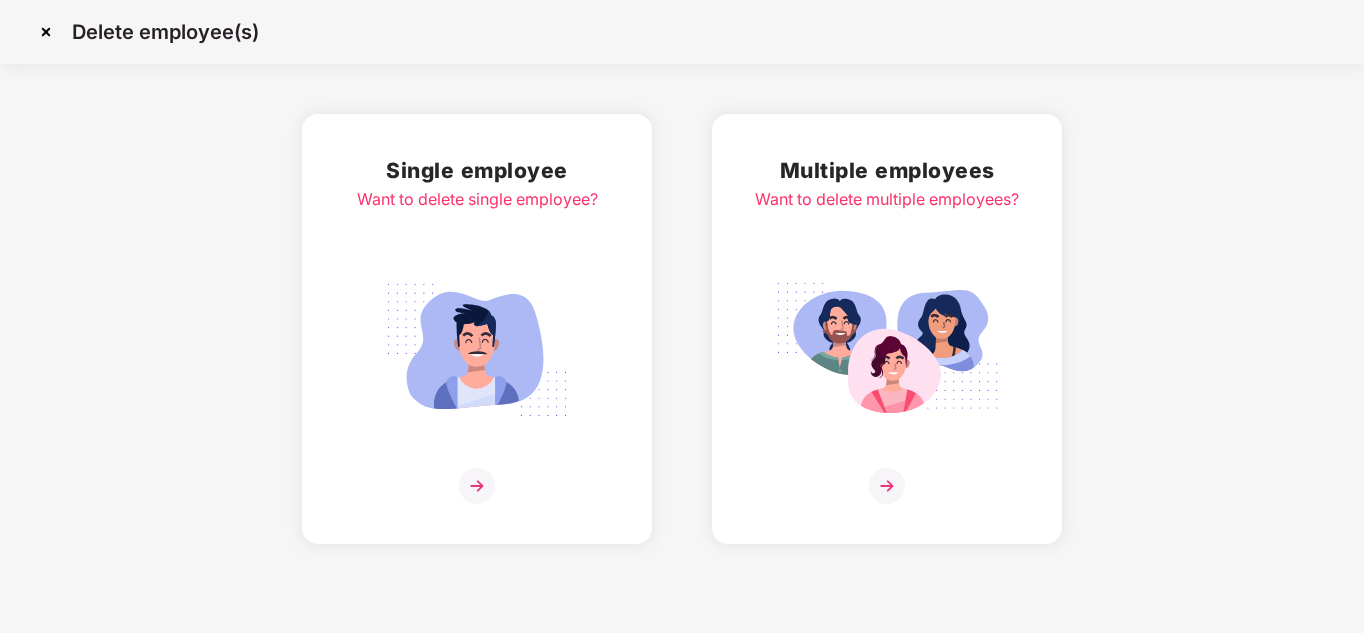click at bounding box center [477, 350] 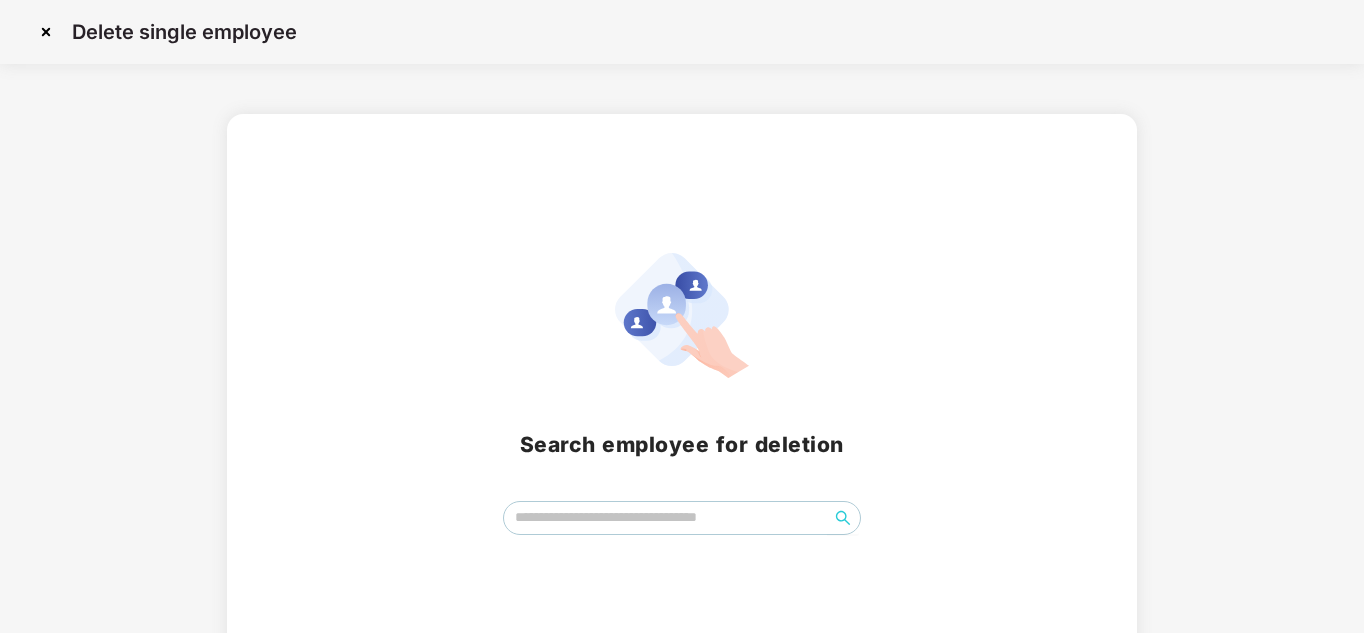 scroll, scrollTop: 41, scrollLeft: 0, axis: vertical 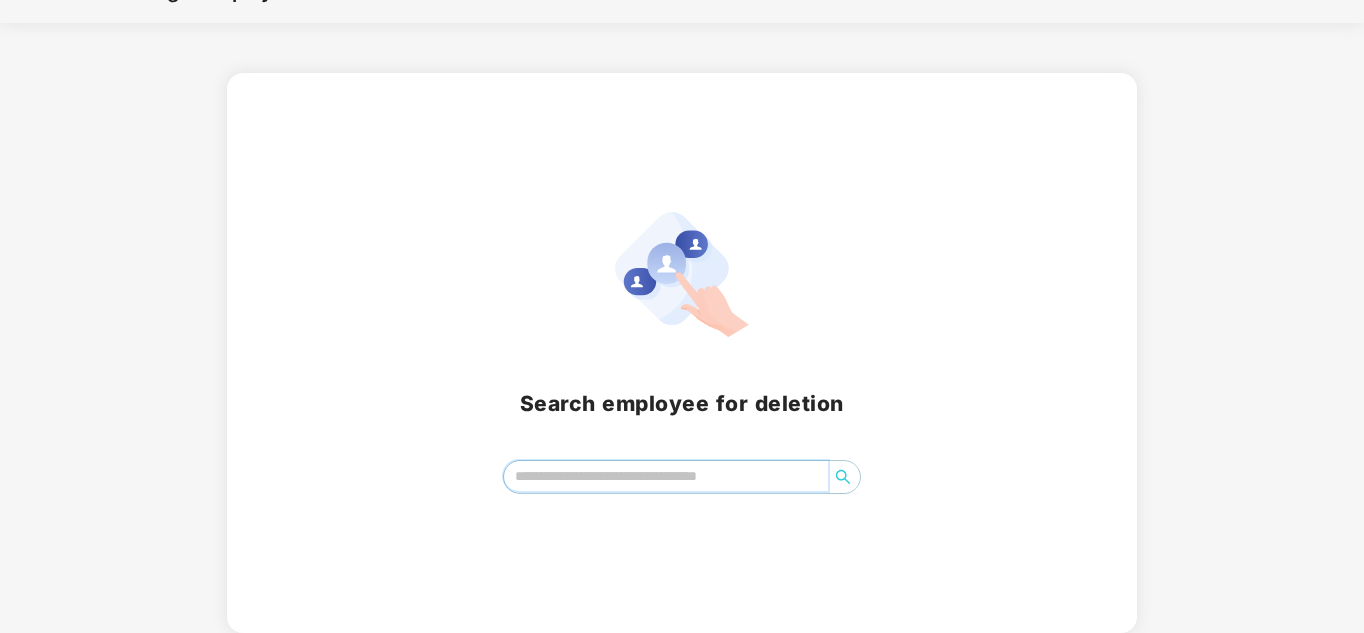 click at bounding box center (666, 476) 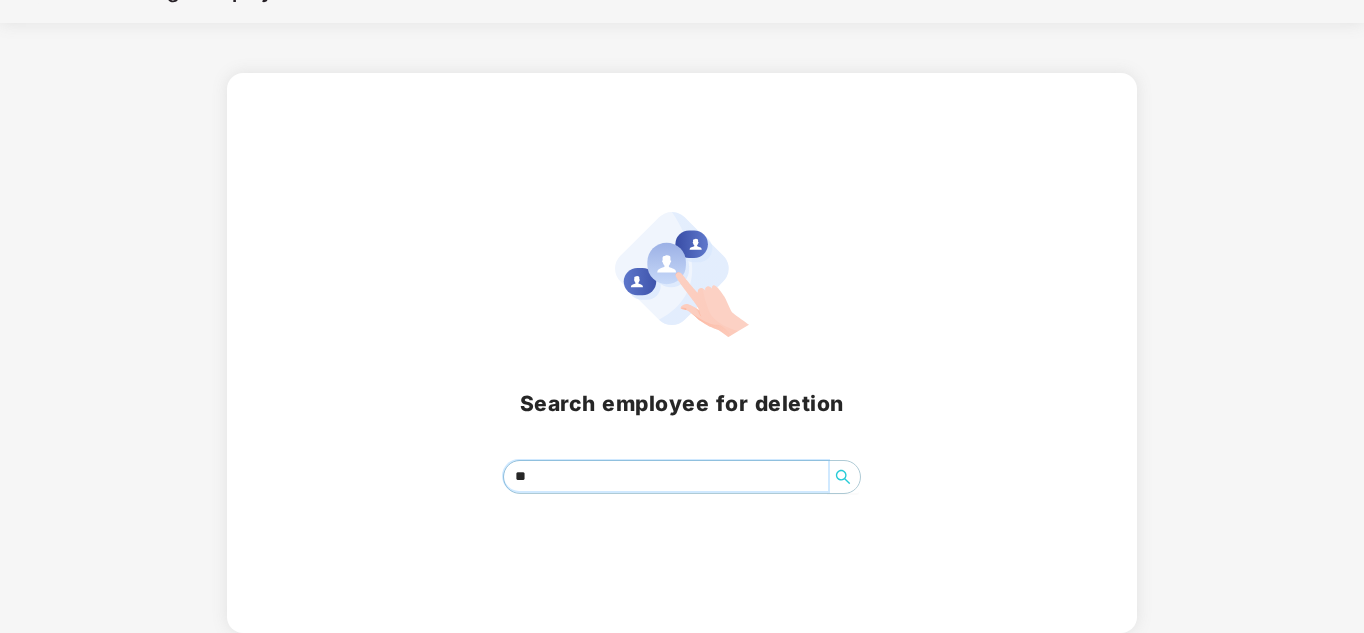 type on "*" 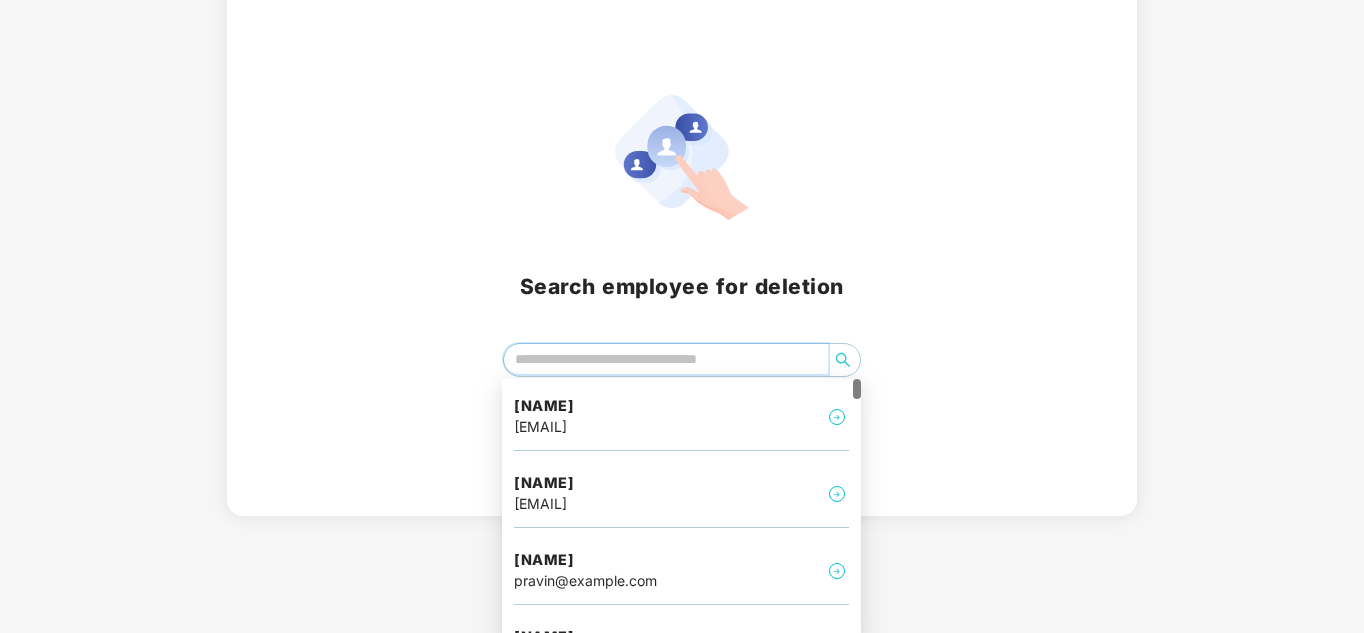 scroll, scrollTop: 160, scrollLeft: 0, axis: vertical 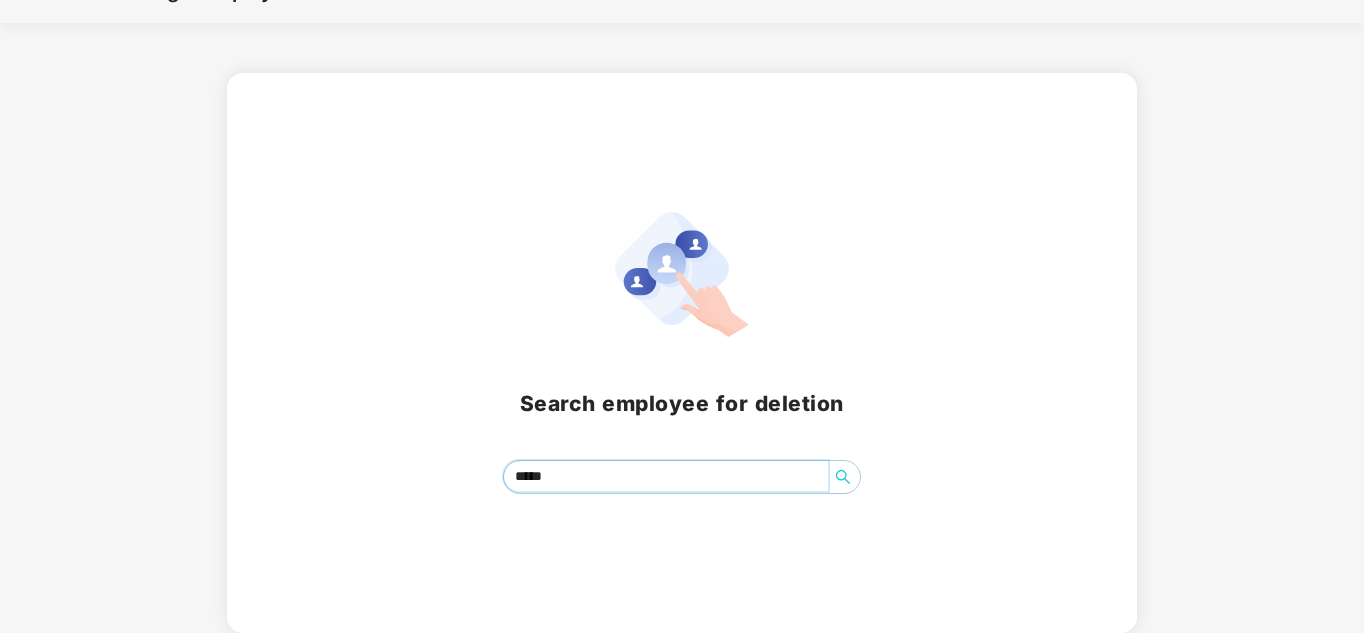 drag, startPoint x: 571, startPoint y: 472, endPoint x: 491, endPoint y: 478, distance: 80.224686 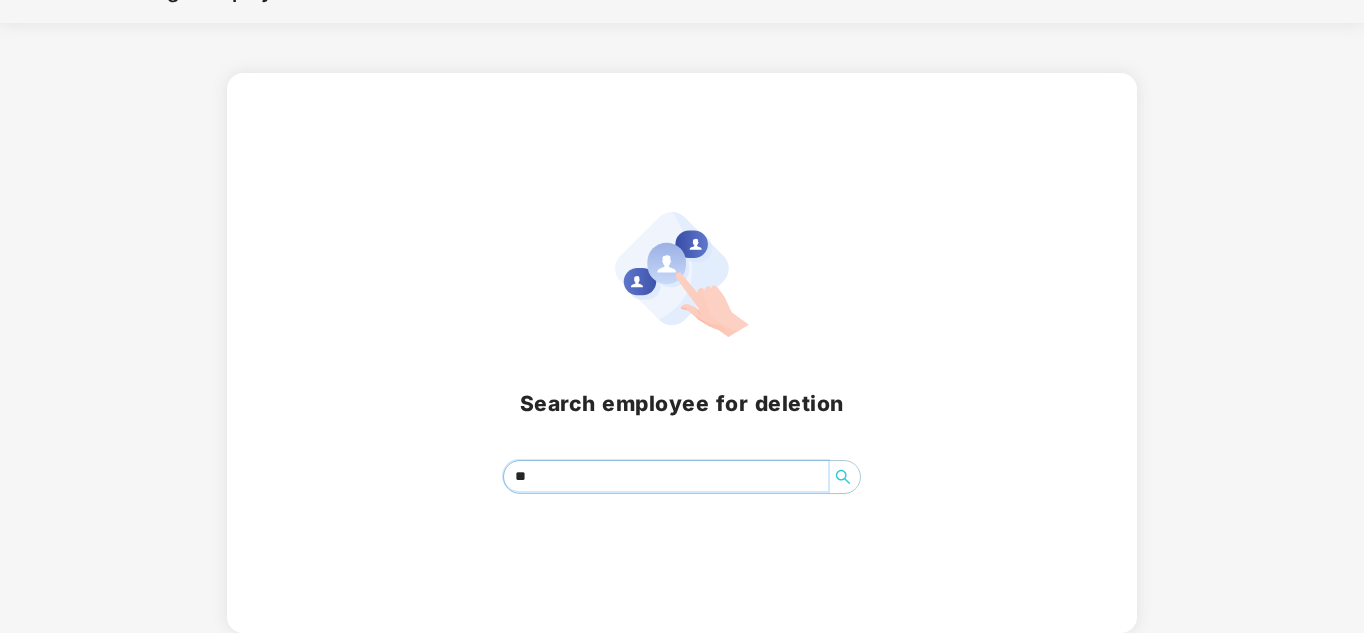 type on "*" 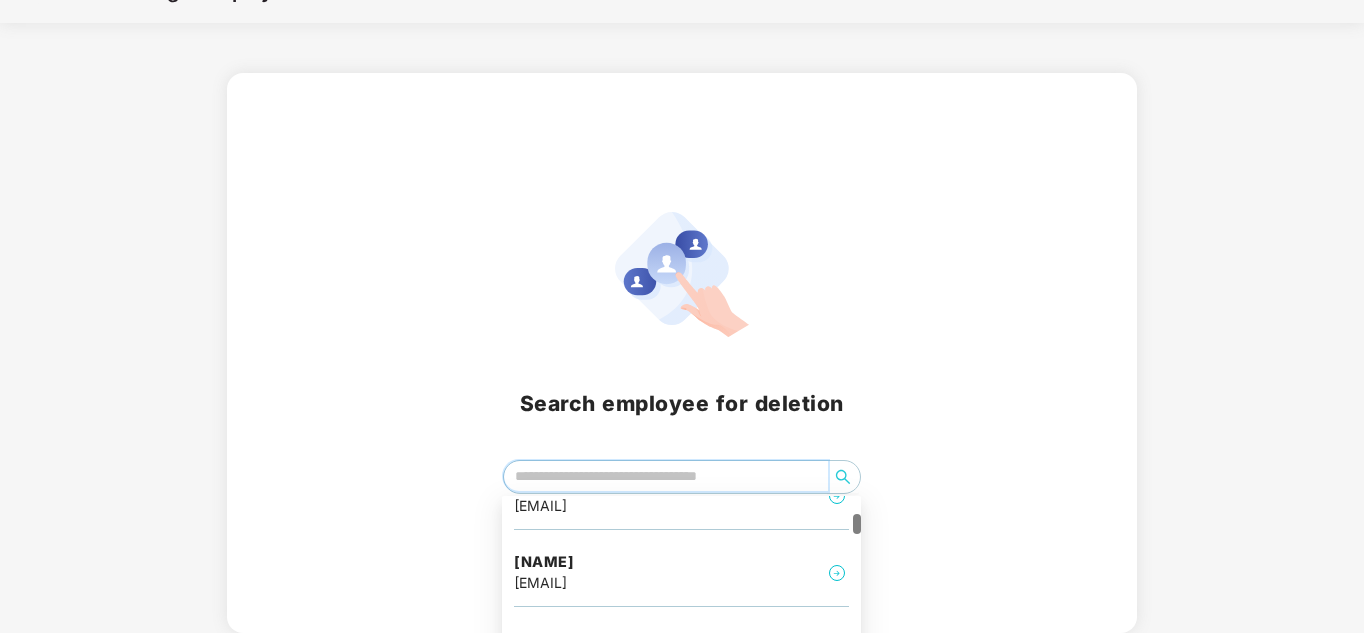 scroll, scrollTop: 160, scrollLeft: 0, axis: vertical 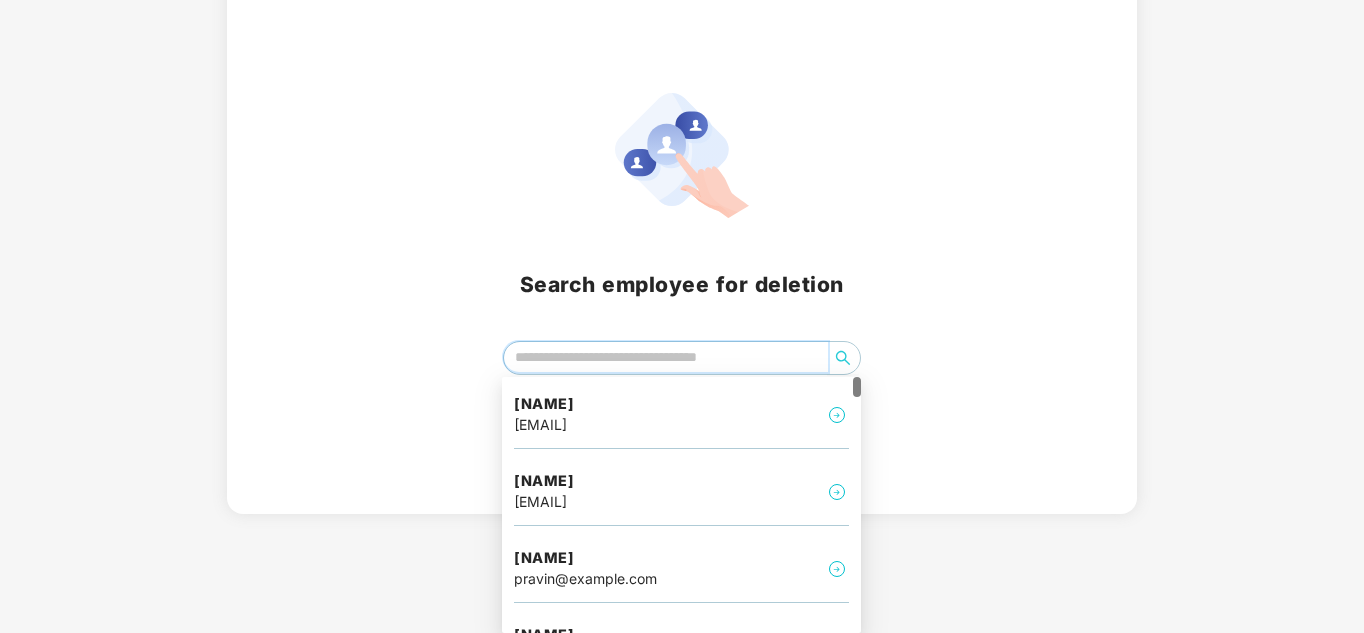 type on "*" 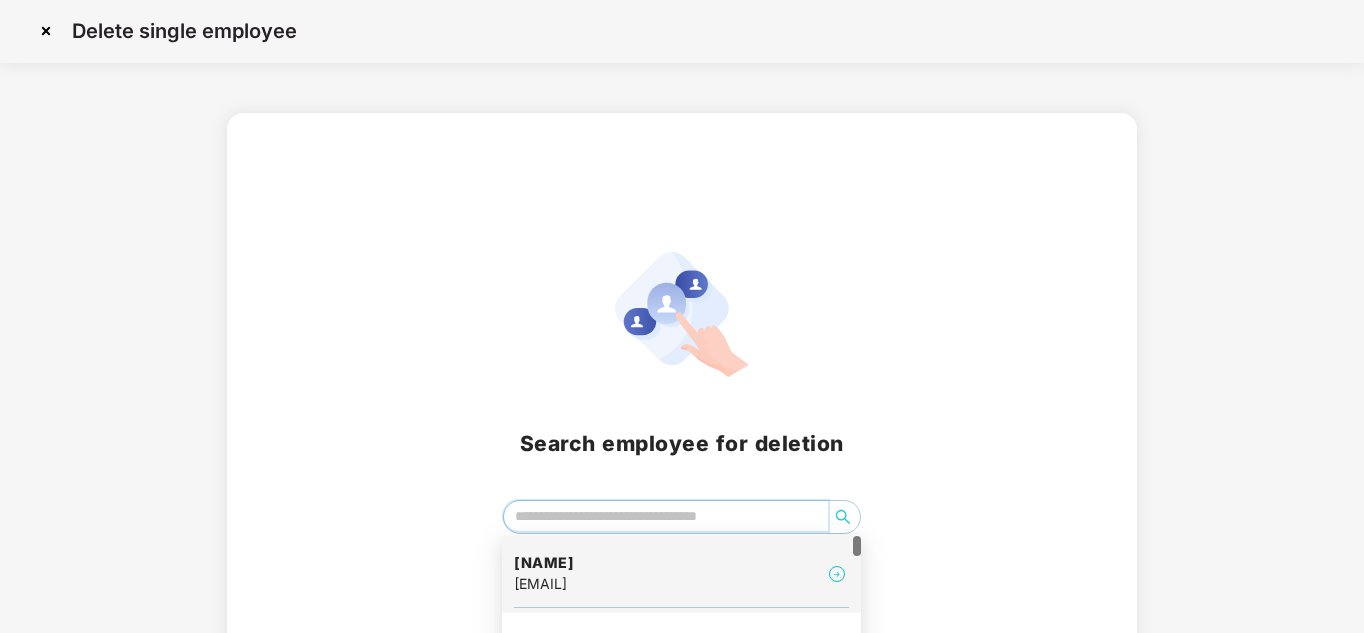 scroll, scrollTop: 0, scrollLeft: 0, axis: both 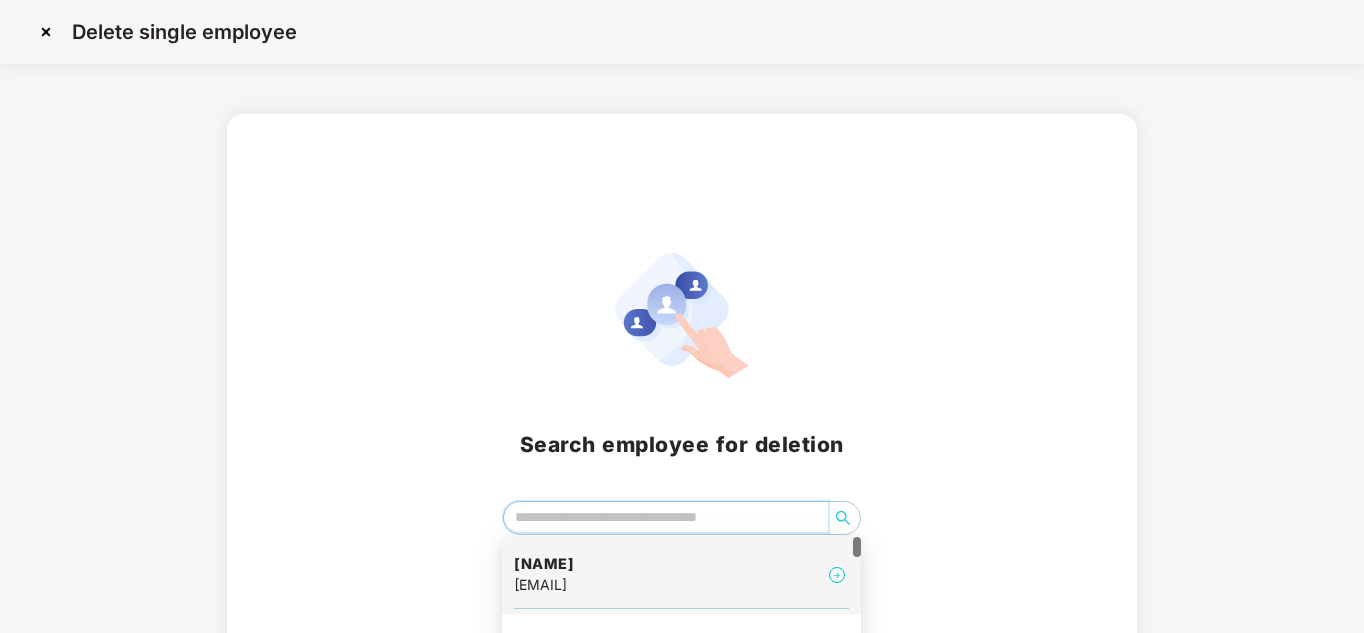 type 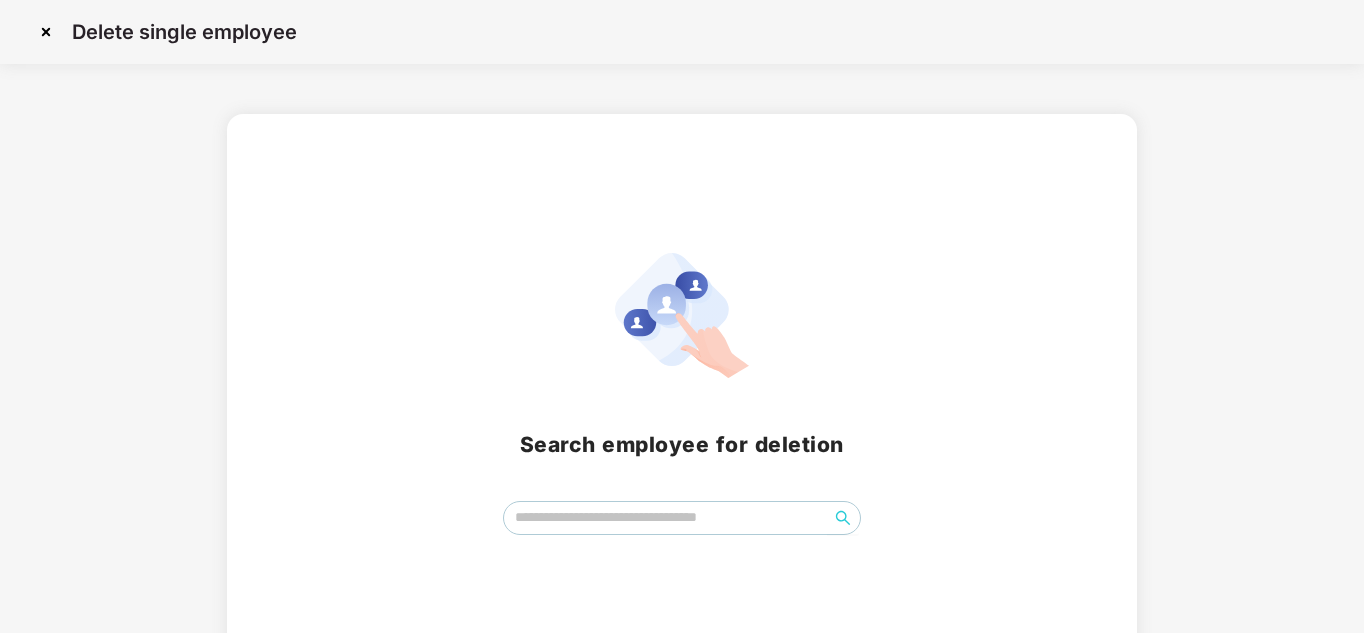 click at bounding box center (46, 32) 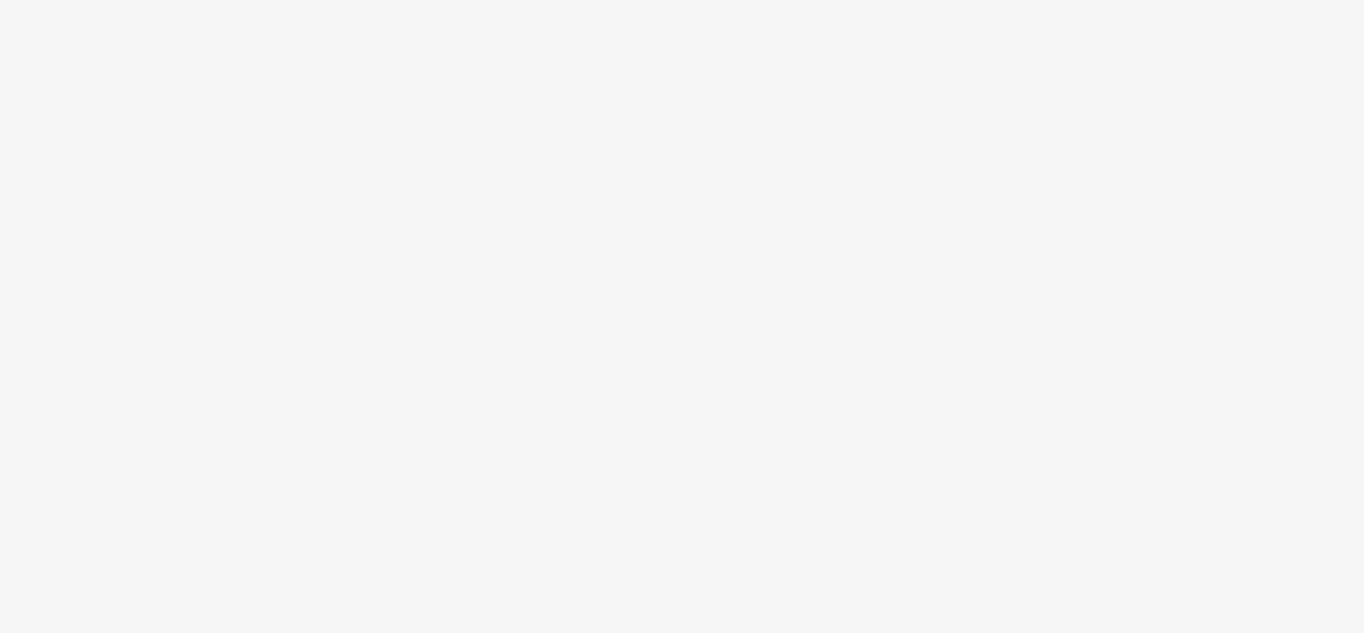 scroll, scrollTop: 0, scrollLeft: 0, axis: both 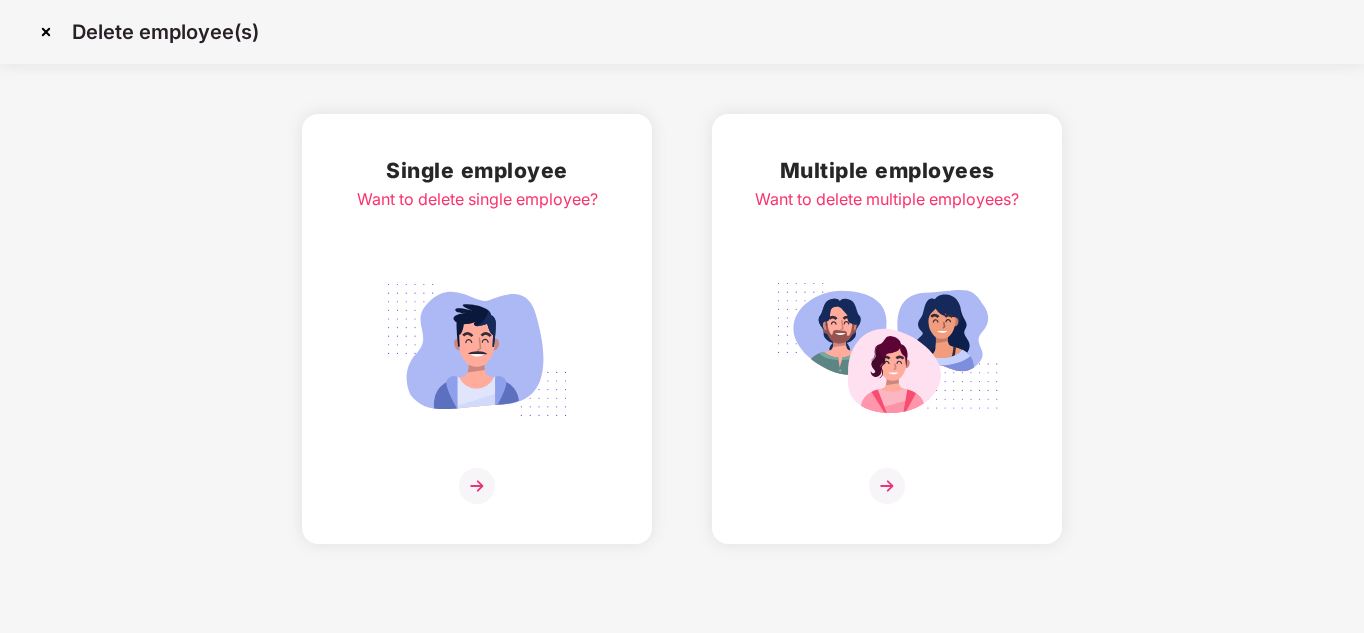 click at bounding box center [46, 32] 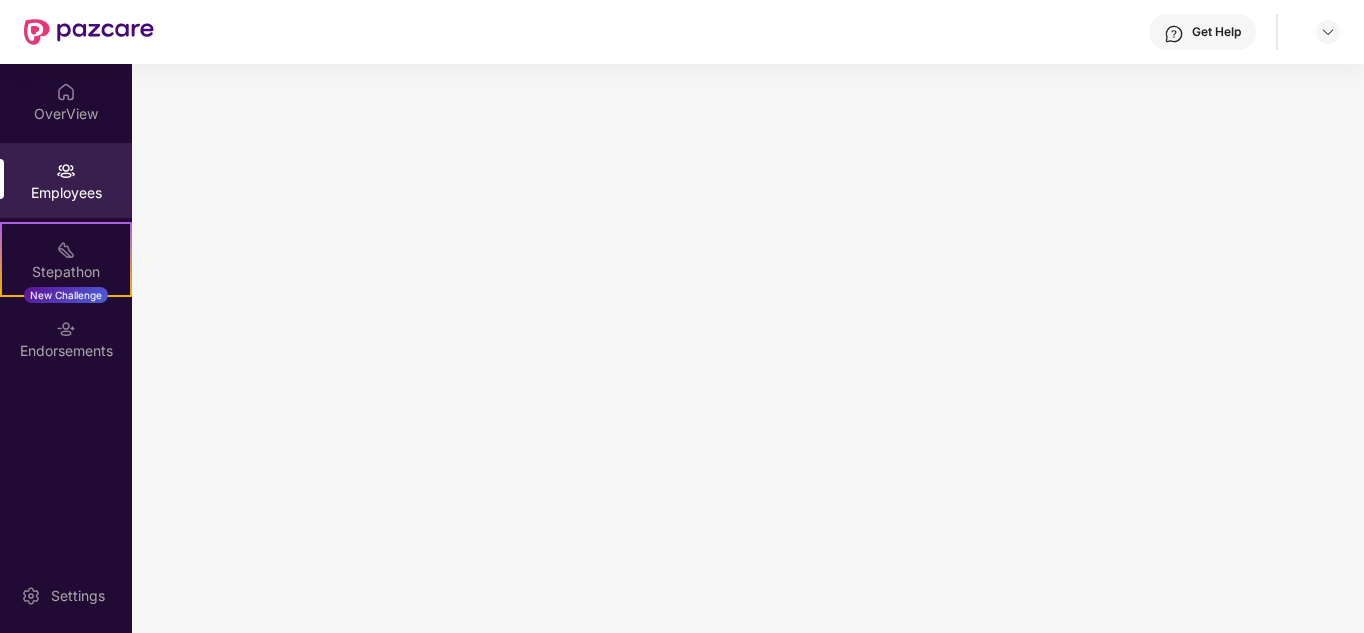 scroll, scrollTop: 0, scrollLeft: 0, axis: both 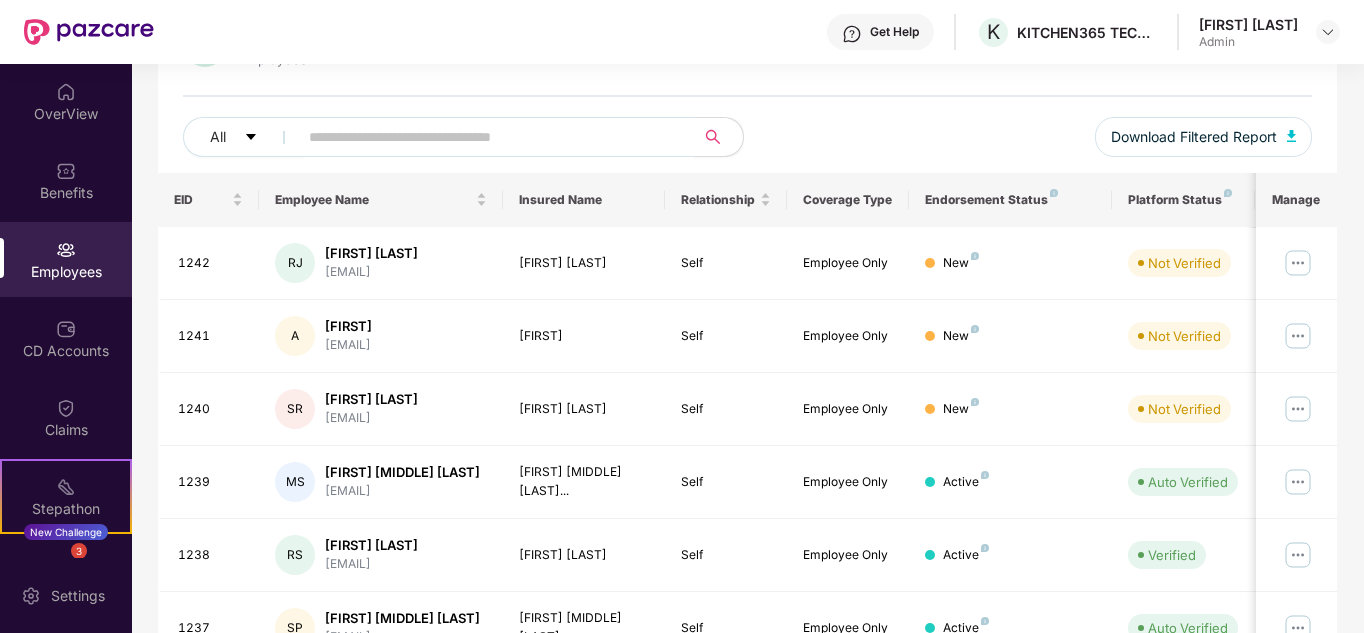 click at bounding box center [488, 137] 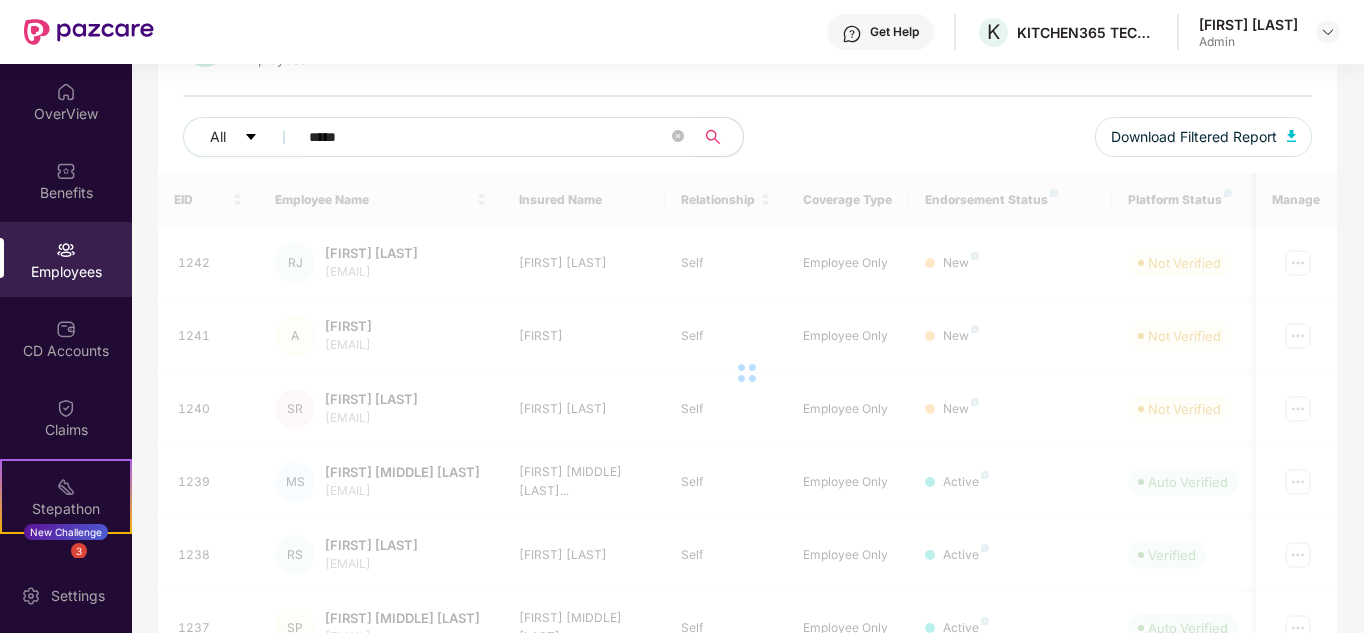 scroll, scrollTop: 64, scrollLeft: 0, axis: vertical 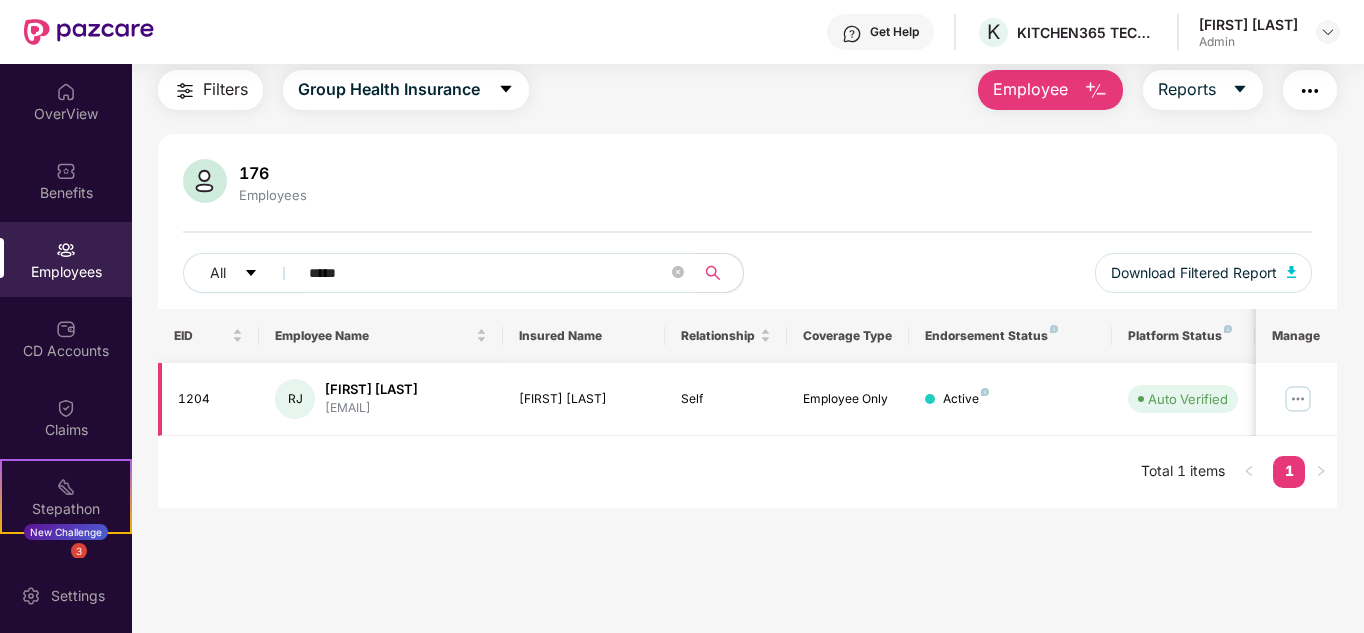 type on "*****" 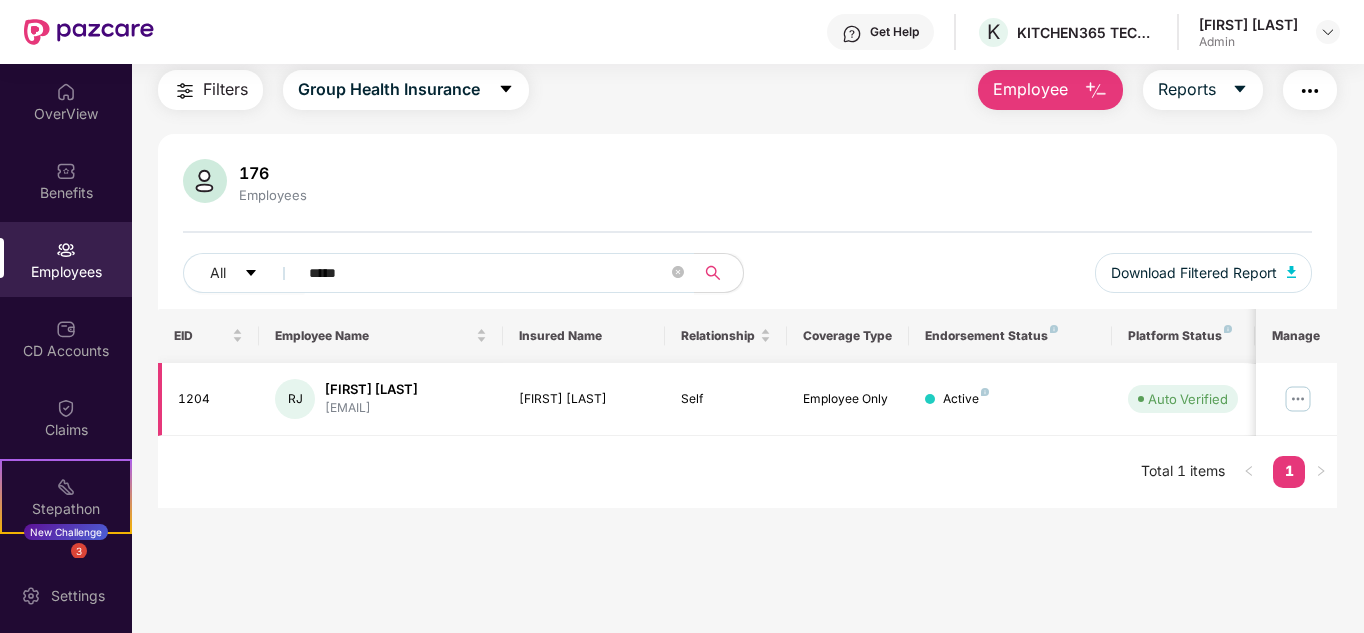 click at bounding box center [1298, 399] 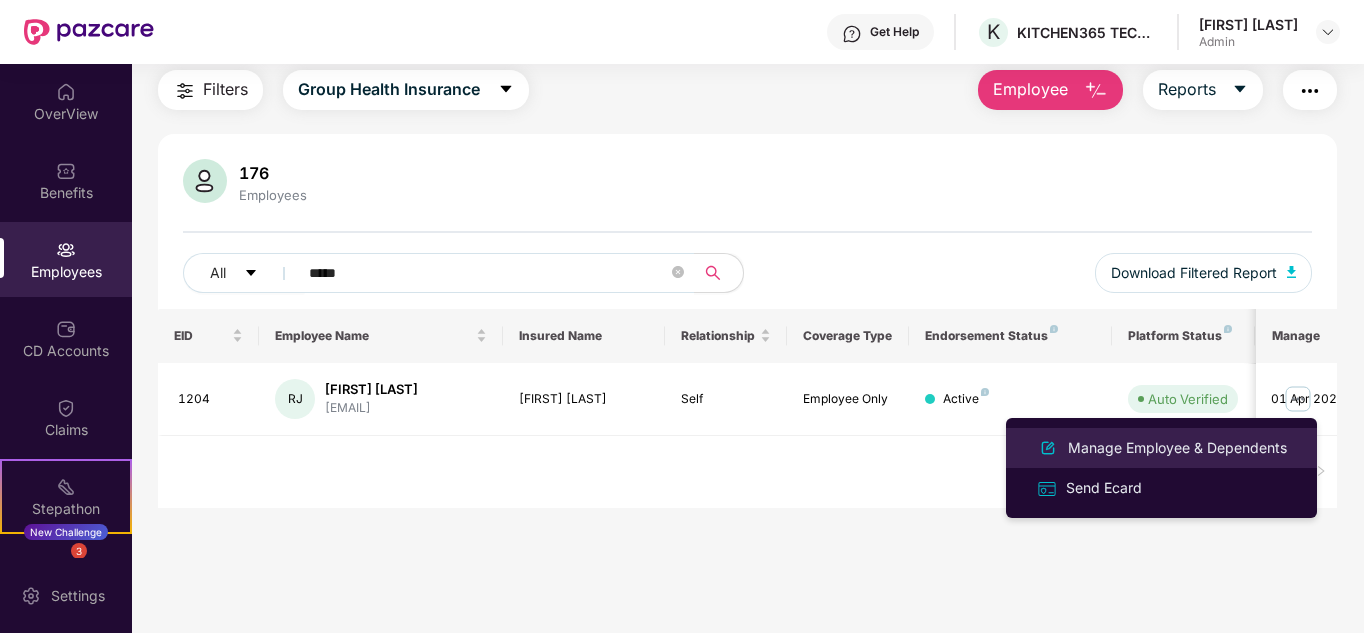 click on "Manage Employee & Dependents" at bounding box center (1177, 448) 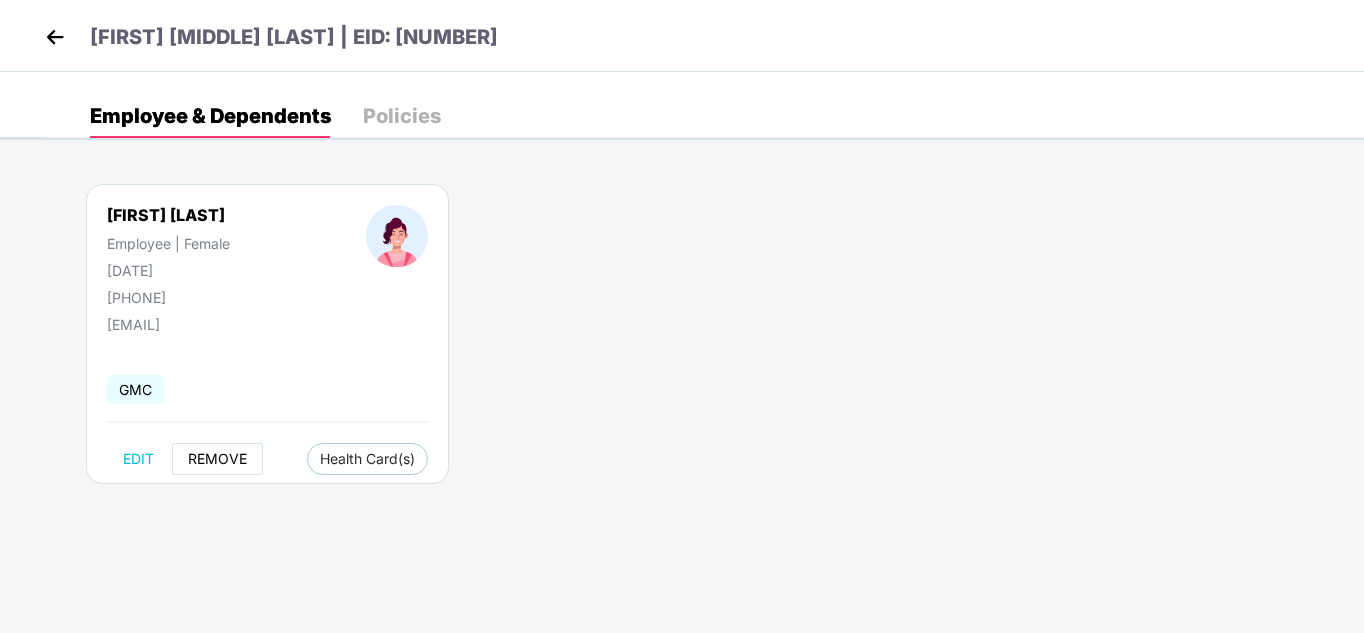 click on "REMOVE" at bounding box center (217, 459) 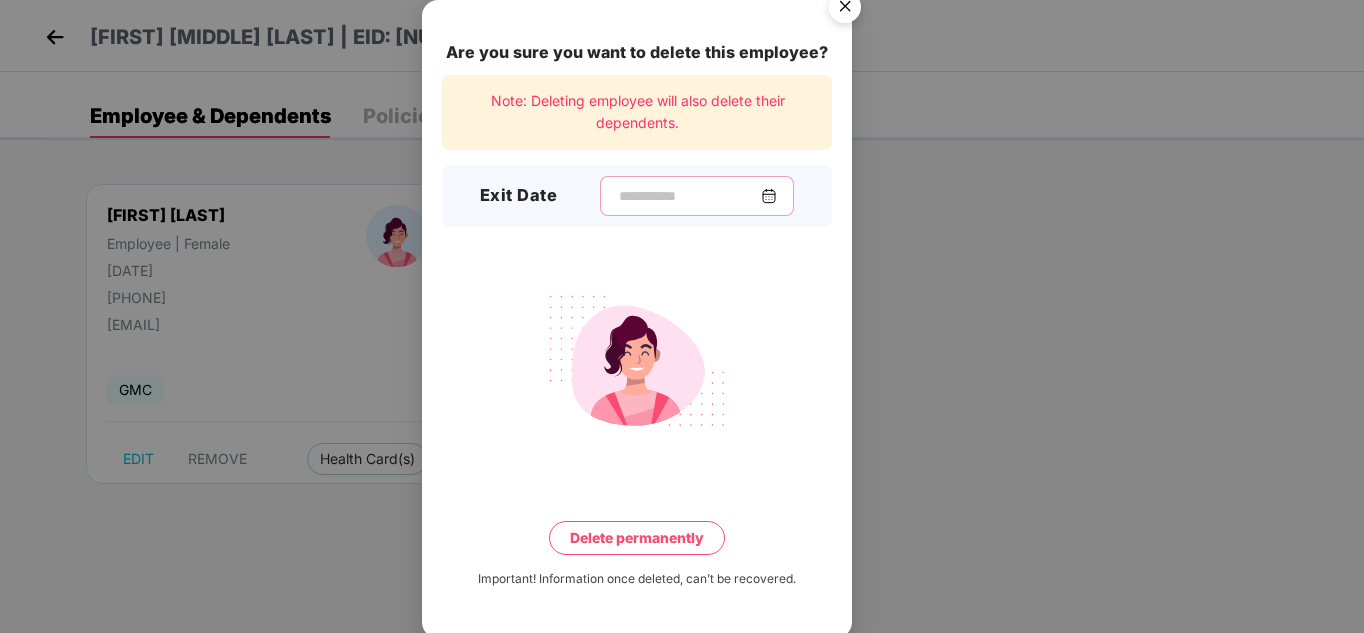 click at bounding box center [689, 196] 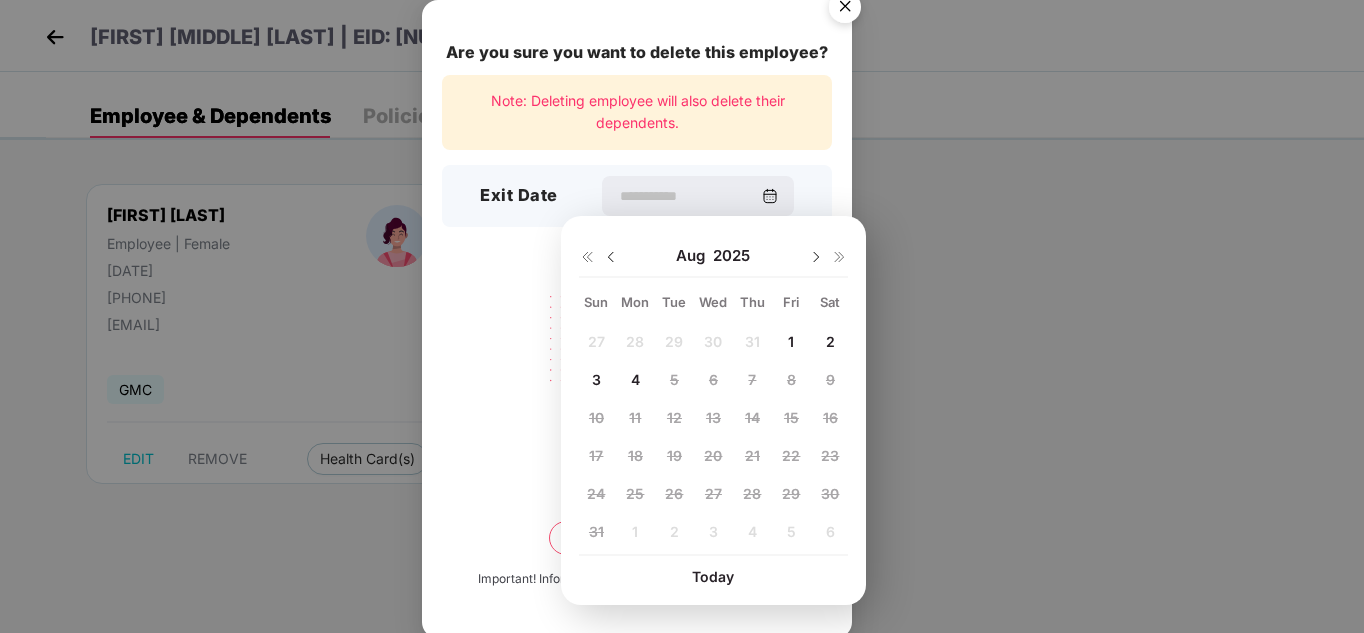 click at bounding box center (611, 257) 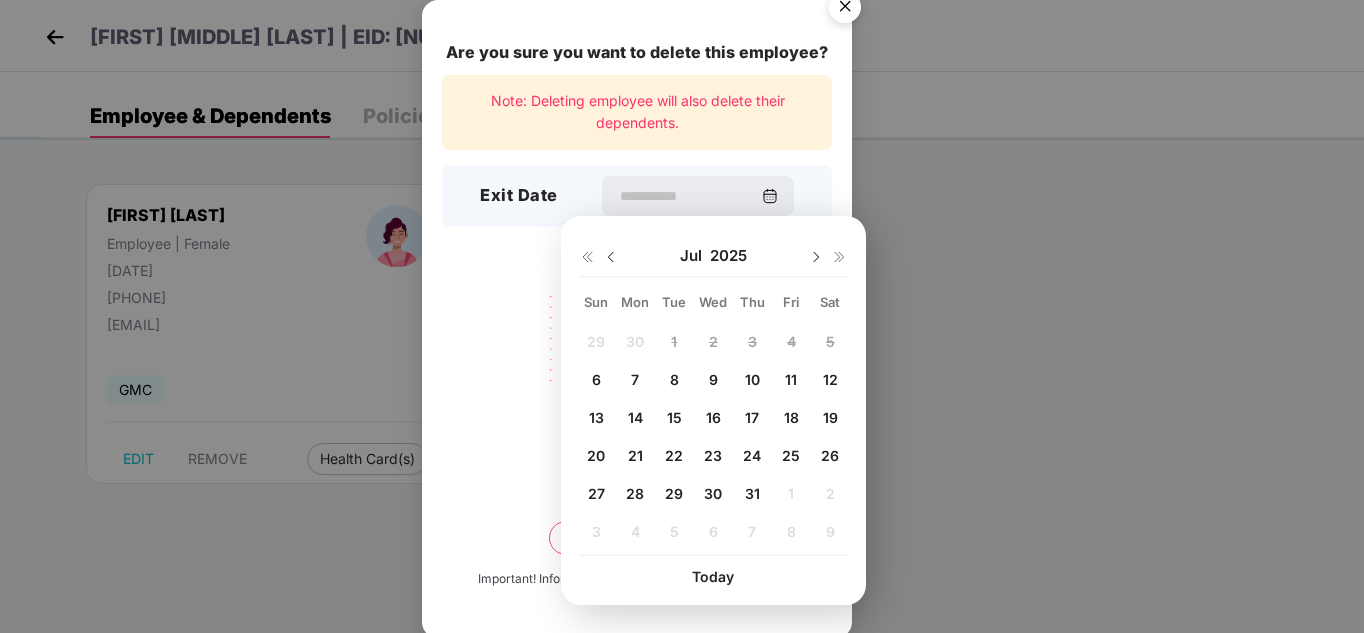 click on "18" at bounding box center (791, 417) 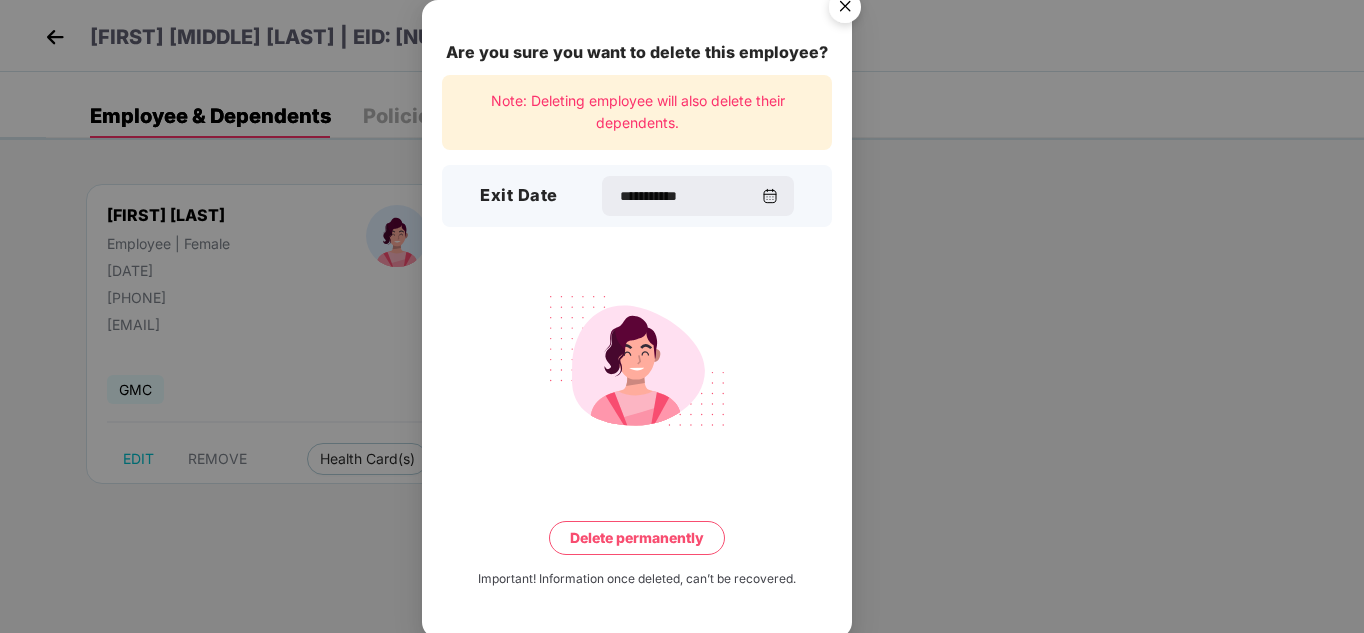 click on "Delete permanently" at bounding box center [637, 538] 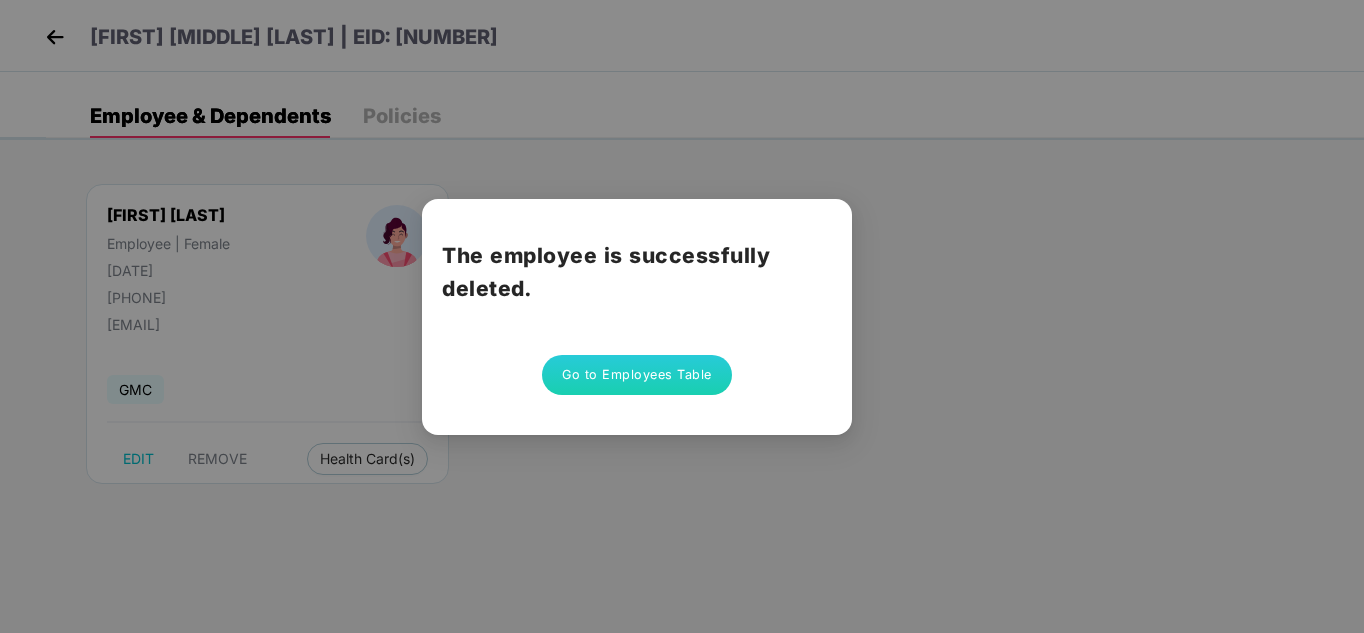click on "Go to Employees Table" at bounding box center (637, 375) 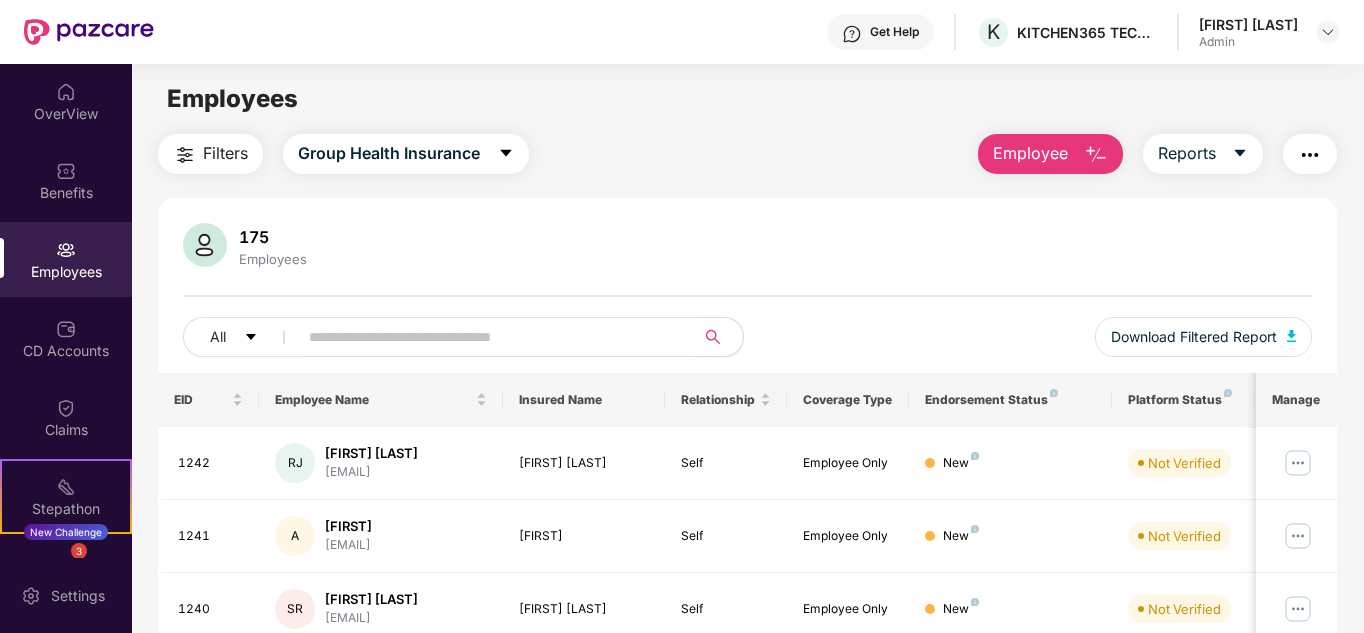 click at bounding box center (490, 337) 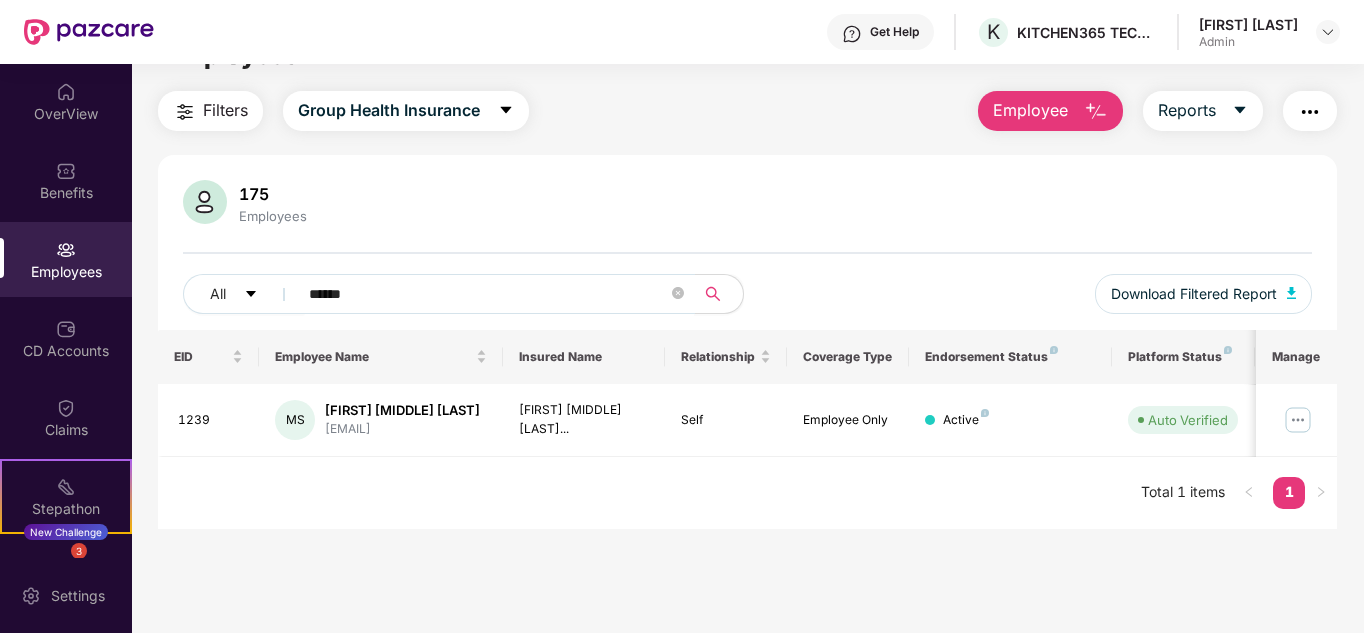 scroll, scrollTop: 64, scrollLeft: 0, axis: vertical 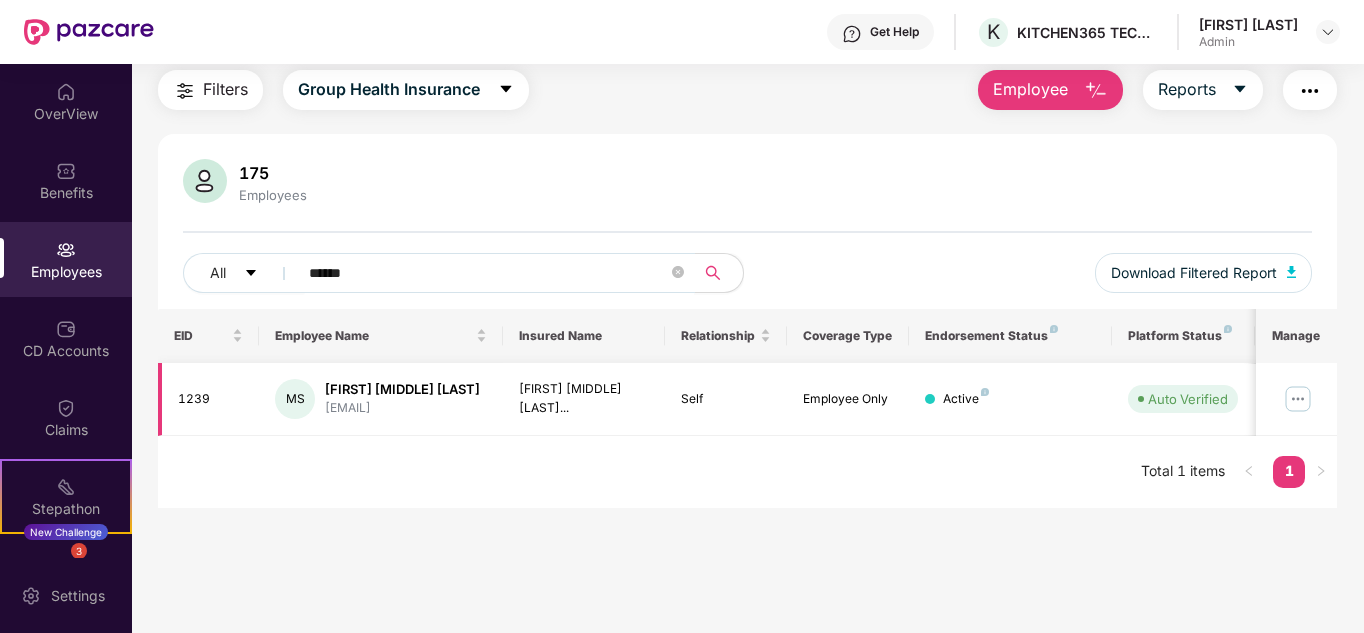type on "******" 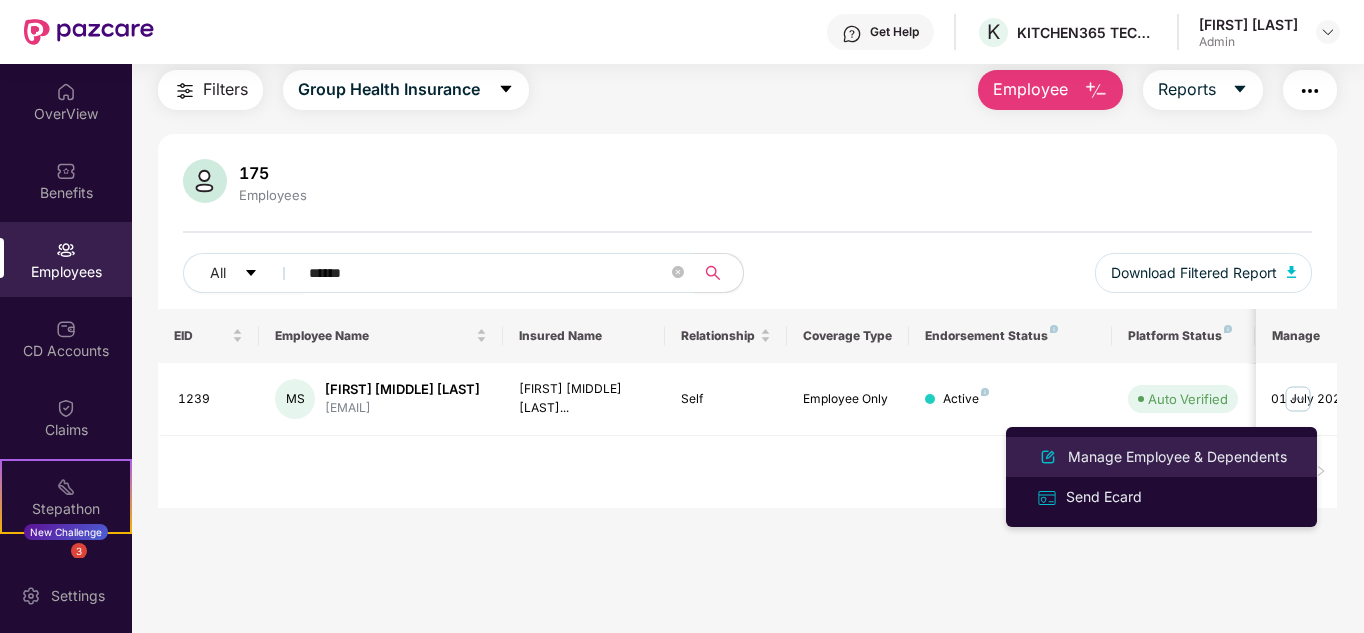 click on "Manage Employee & Dependents" at bounding box center [1177, 457] 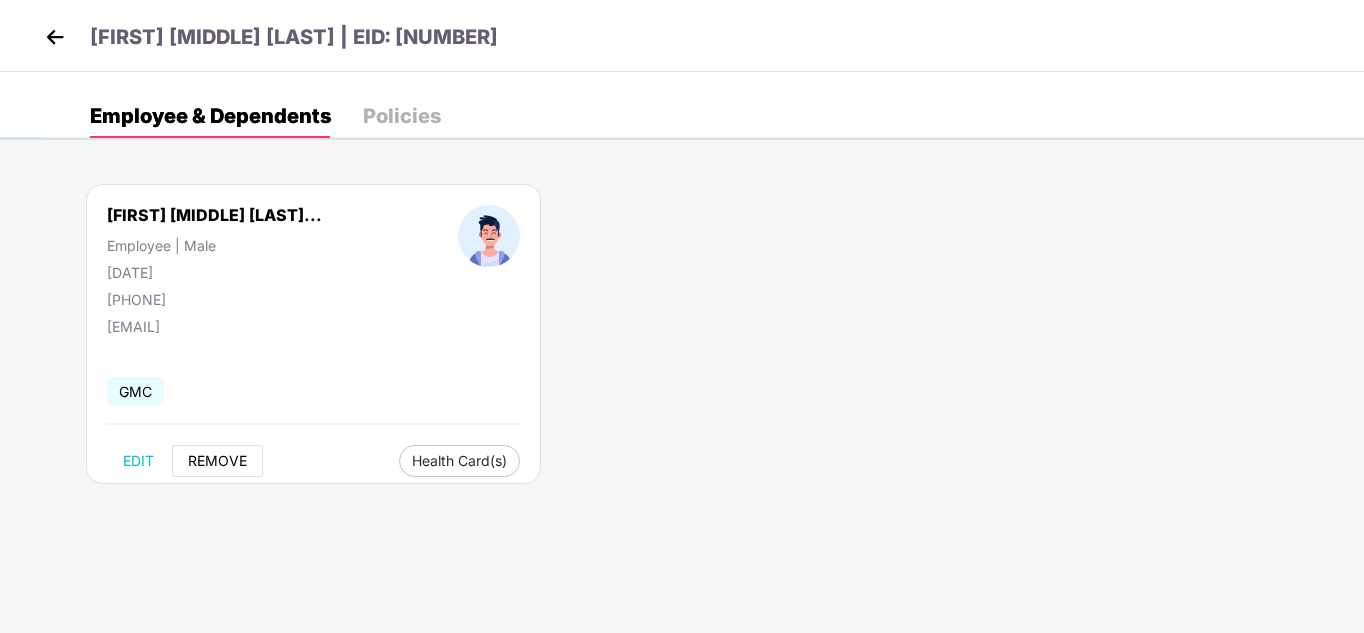 click on "REMOVE" at bounding box center (217, 461) 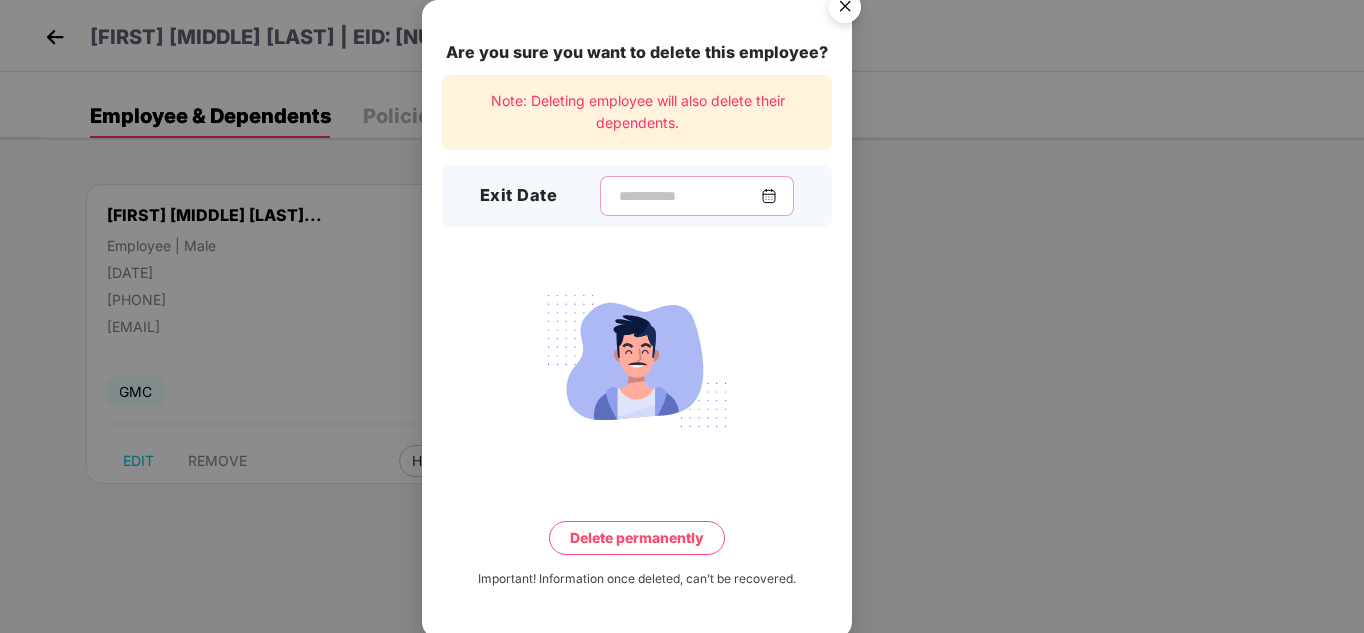 click at bounding box center [689, 196] 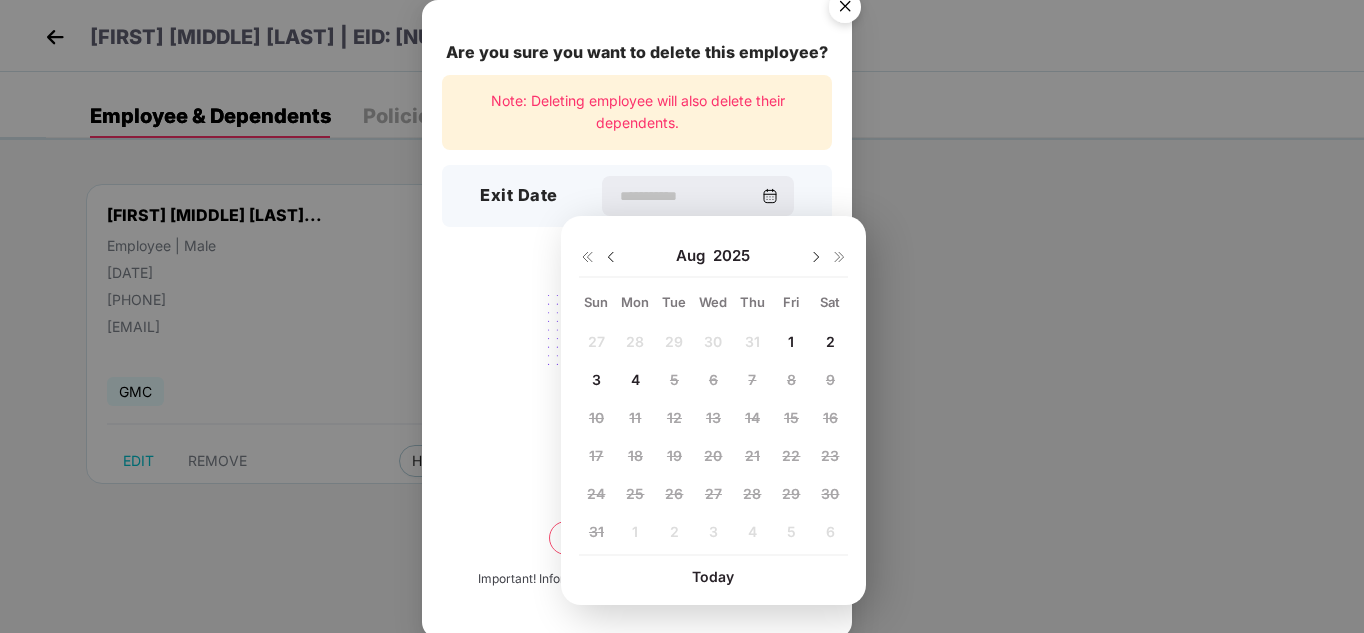 click at bounding box center [611, 257] 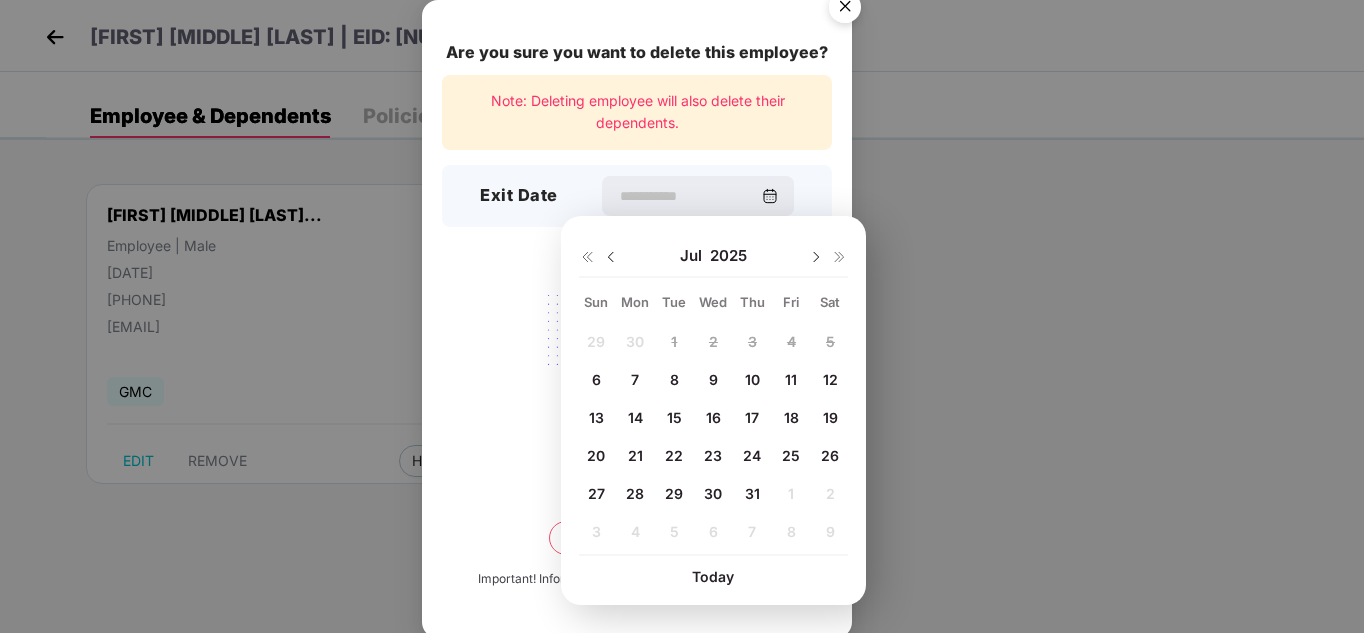 click on "17" at bounding box center [752, 417] 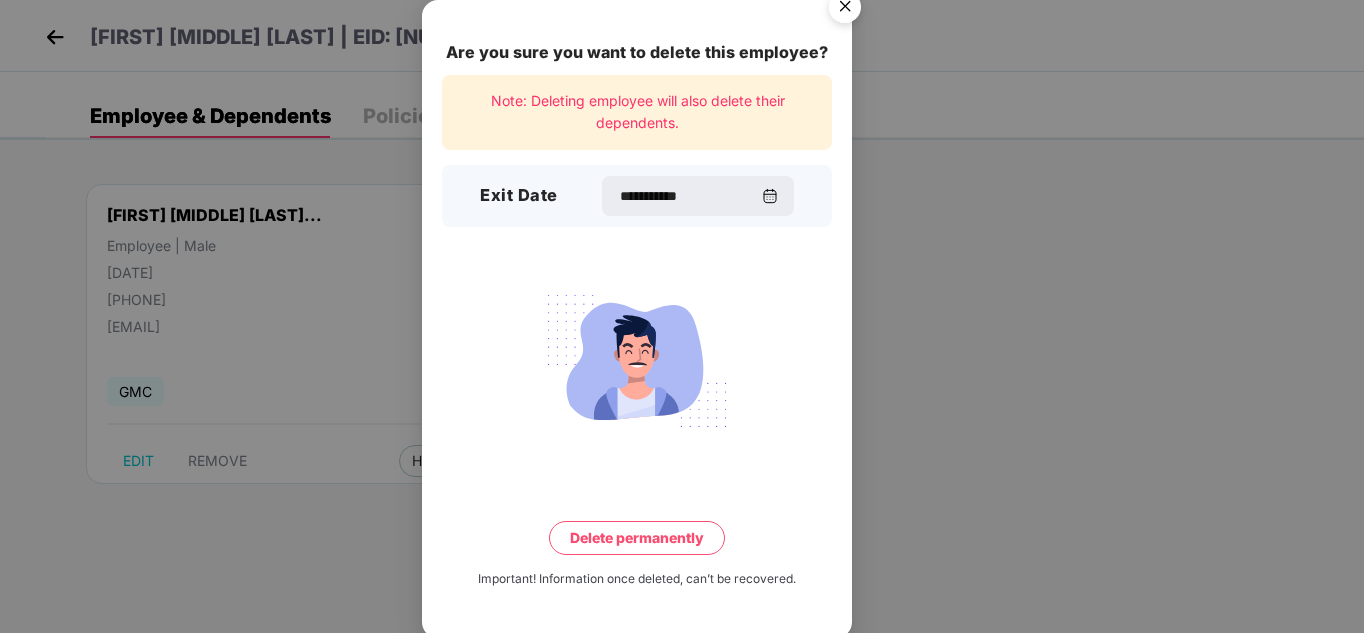 click on "Delete permanently" at bounding box center [637, 538] 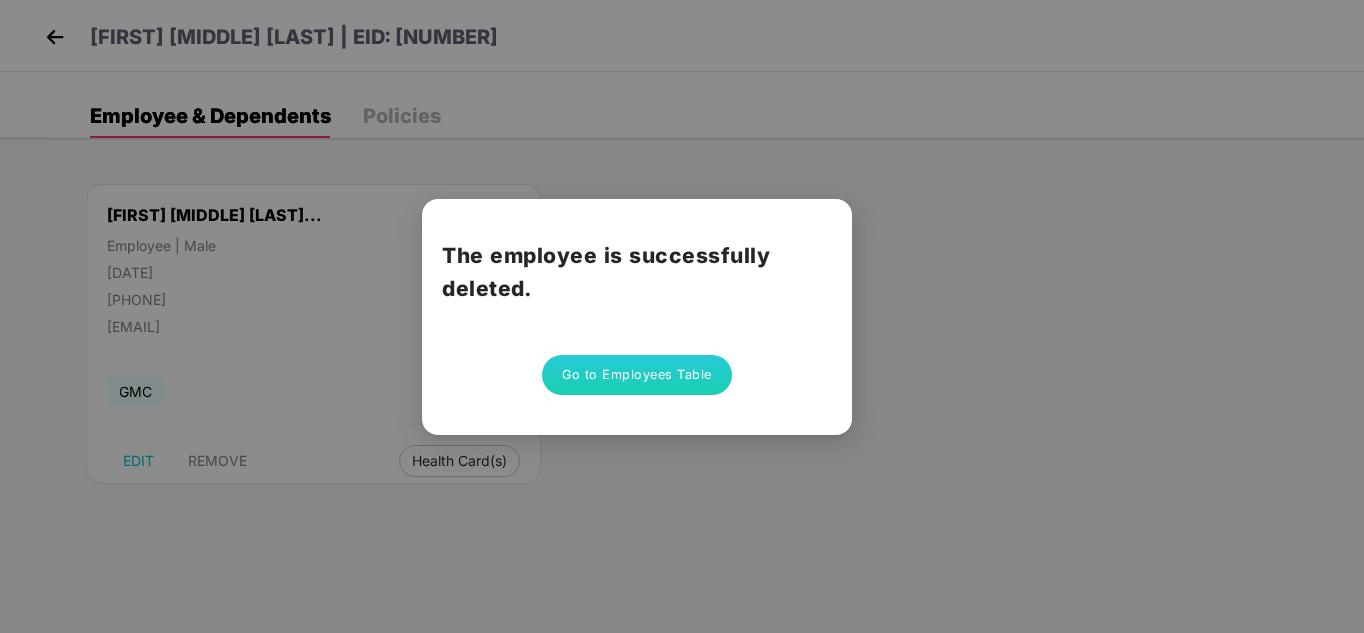 click on "Go to Employees Table" at bounding box center [637, 375] 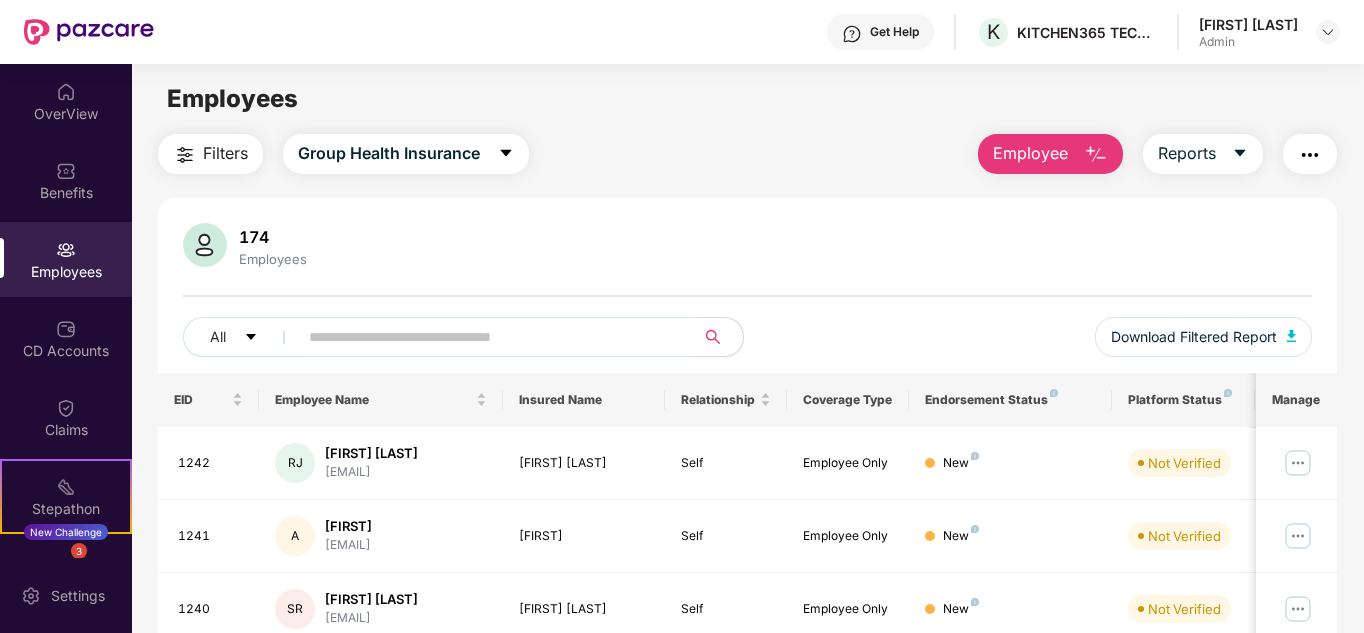 click at bounding box center (488, 337) 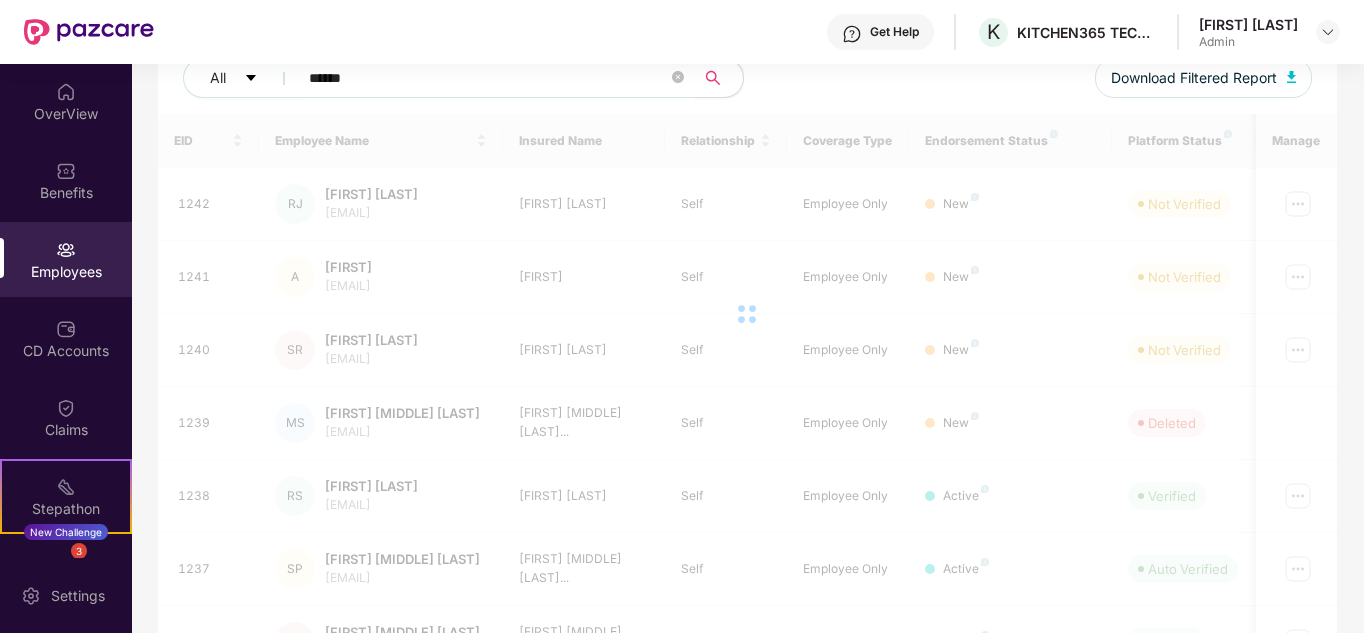 scroll, scrollTop: 81, scrollLeft: 0, axis: vertical 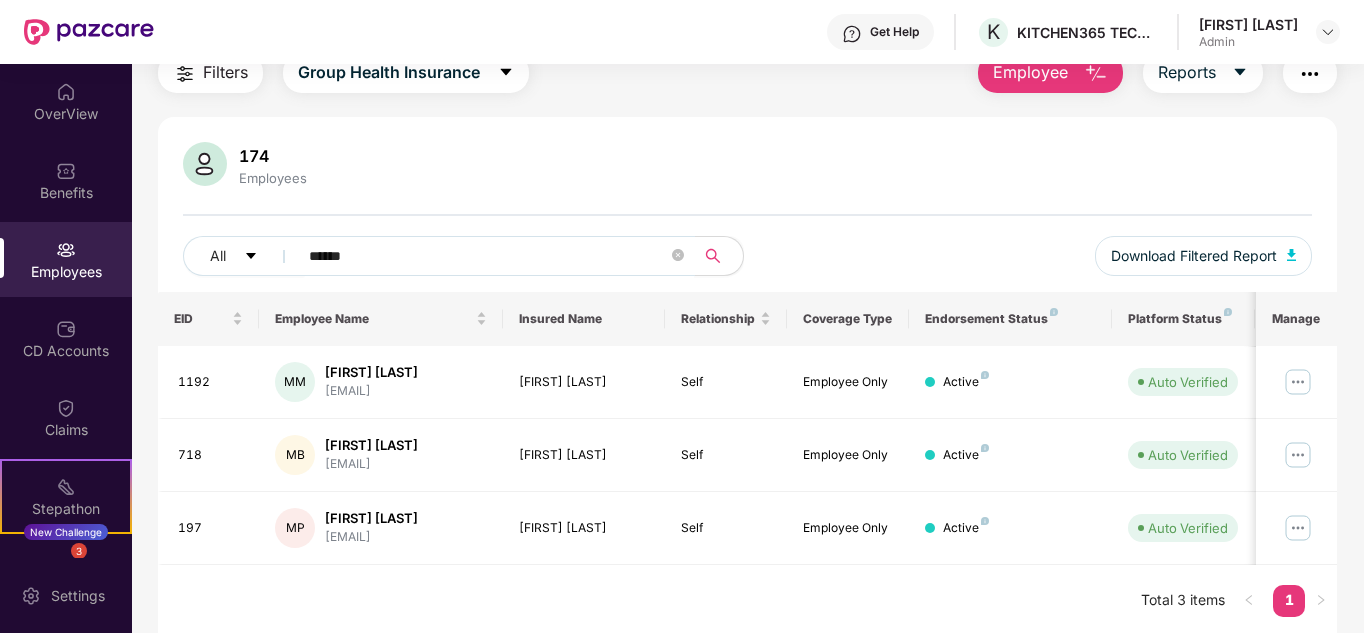 type on "******" 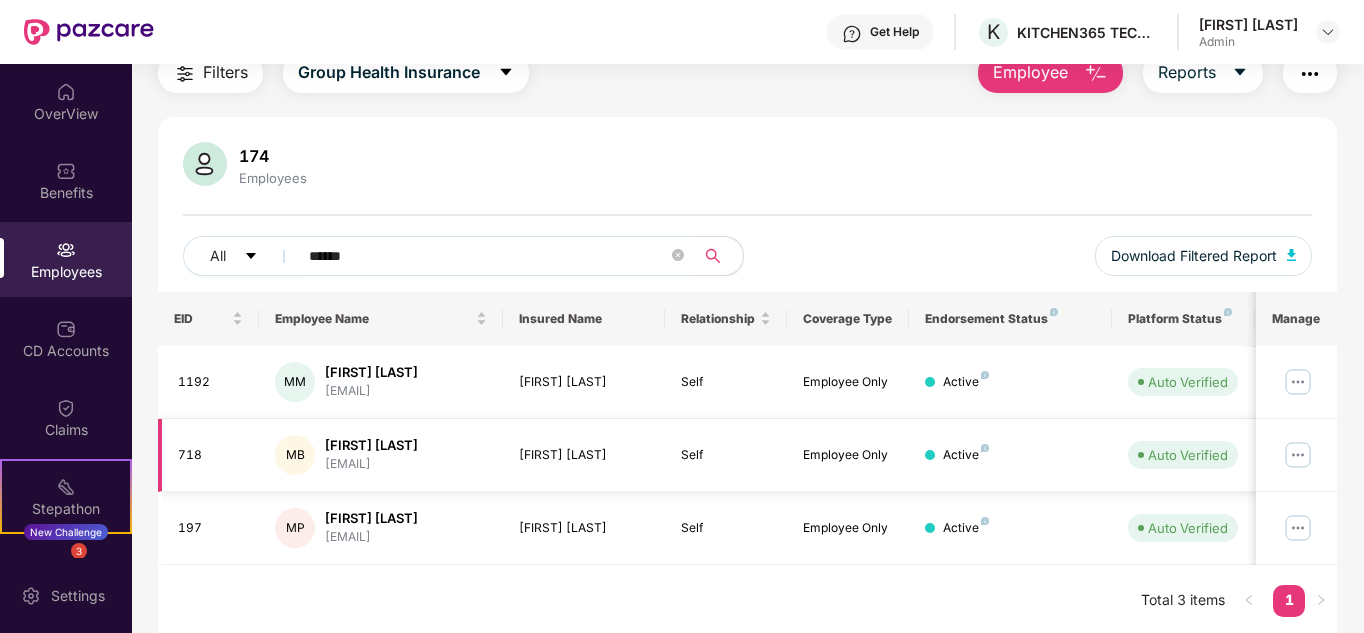 click at bounding box center [1298, 455] 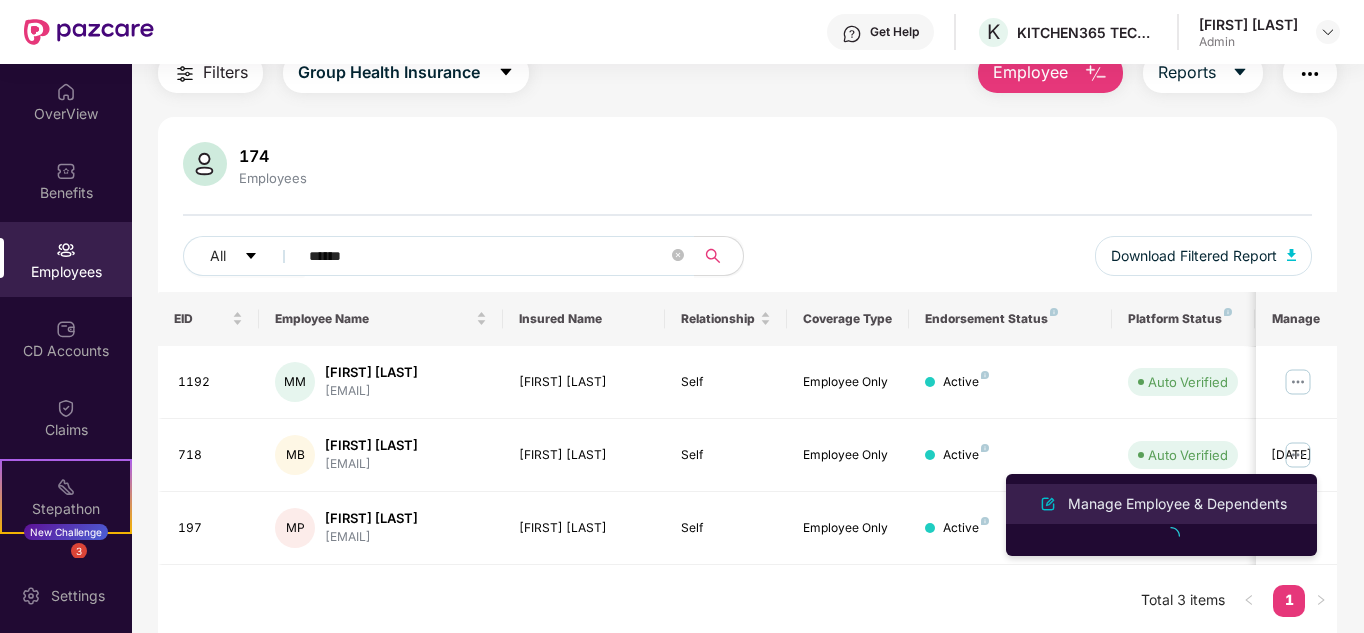 click on "Manage Employee & Dependents" at bounding box center [1177, 504] 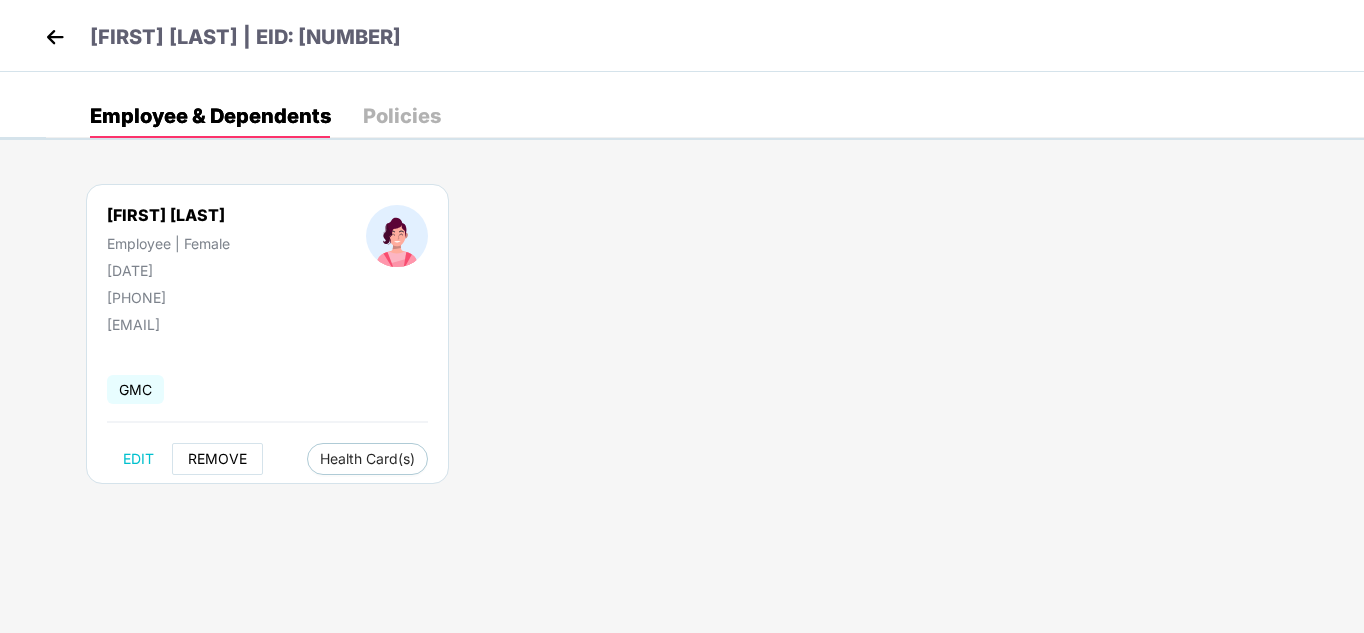 click on "REMOVE" at bounding box center (217, 459) 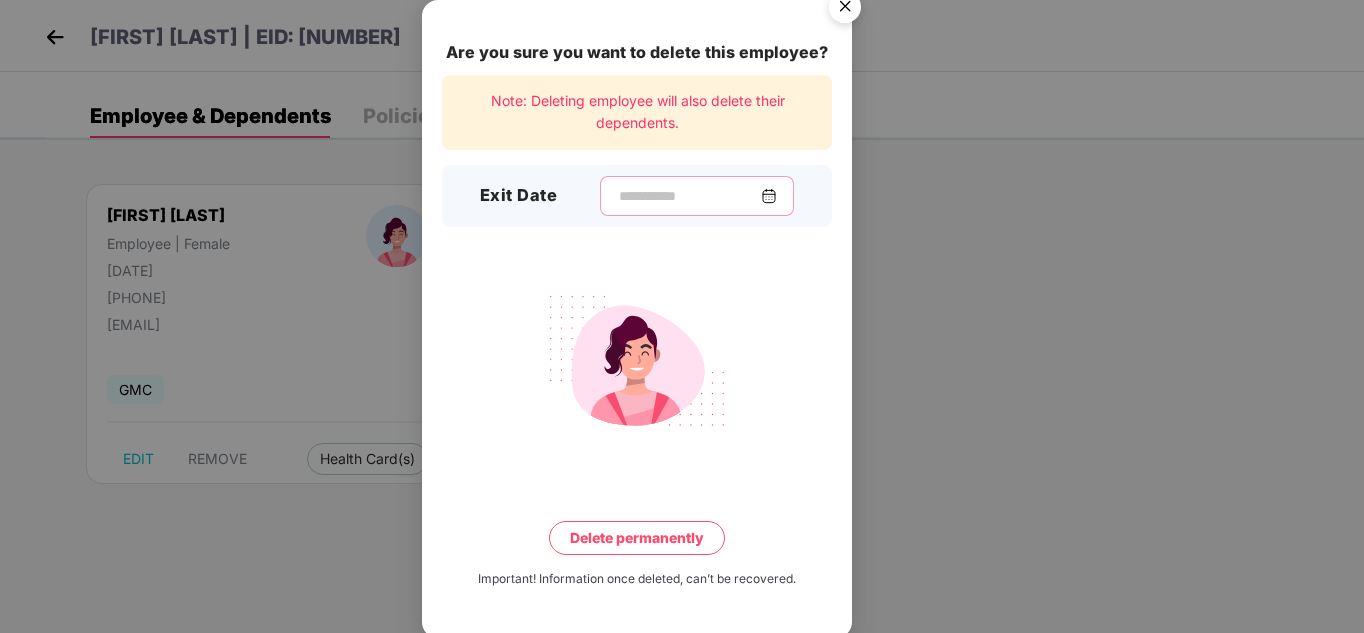 click at bounding box center (689, 196) 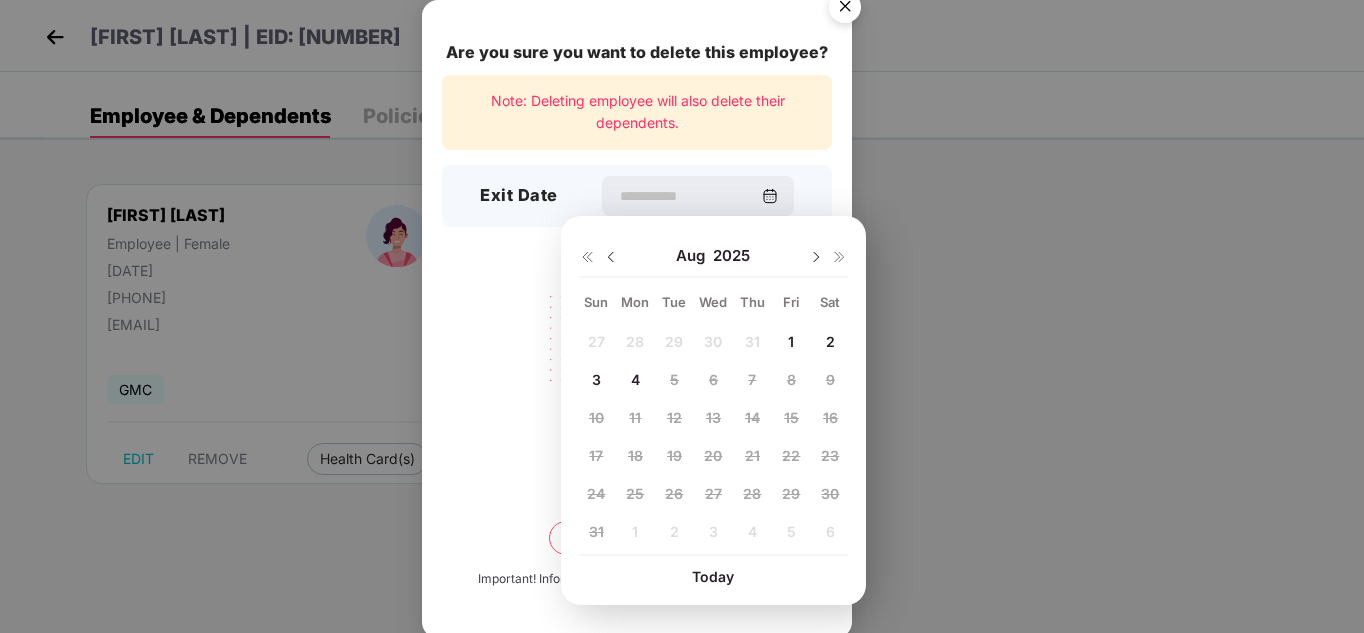 click at bounding box center [611, 257] 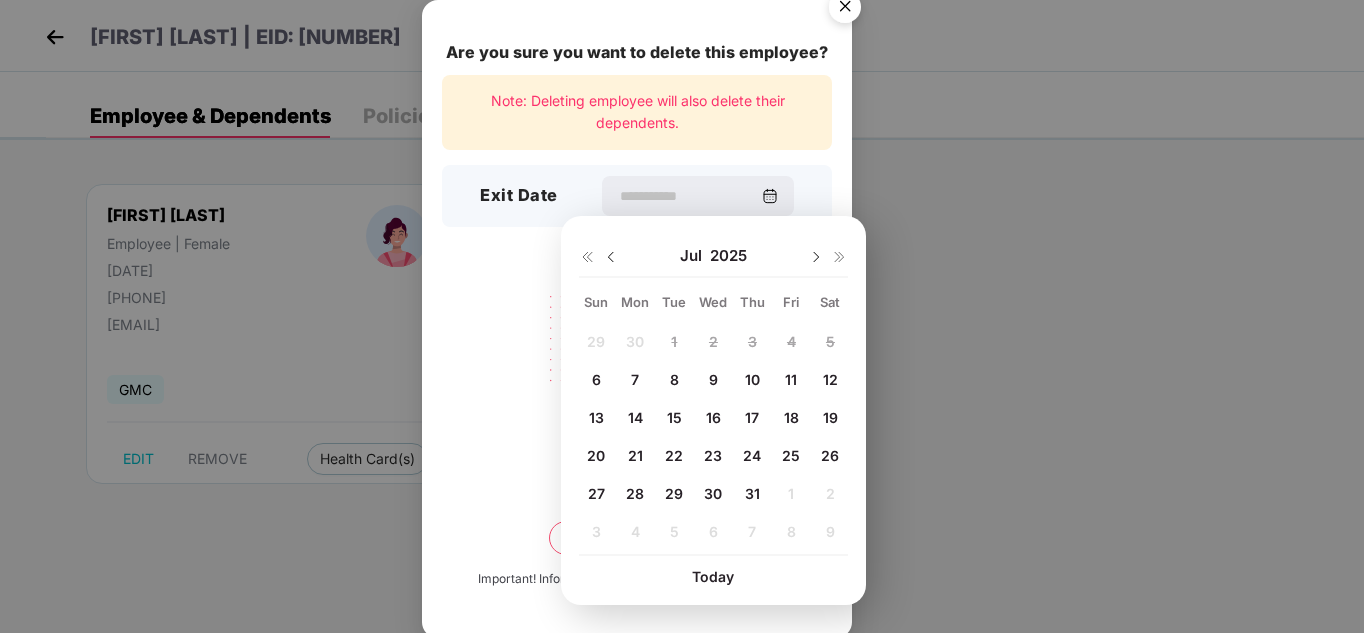 click on "31" at bounding box center [752, 493] 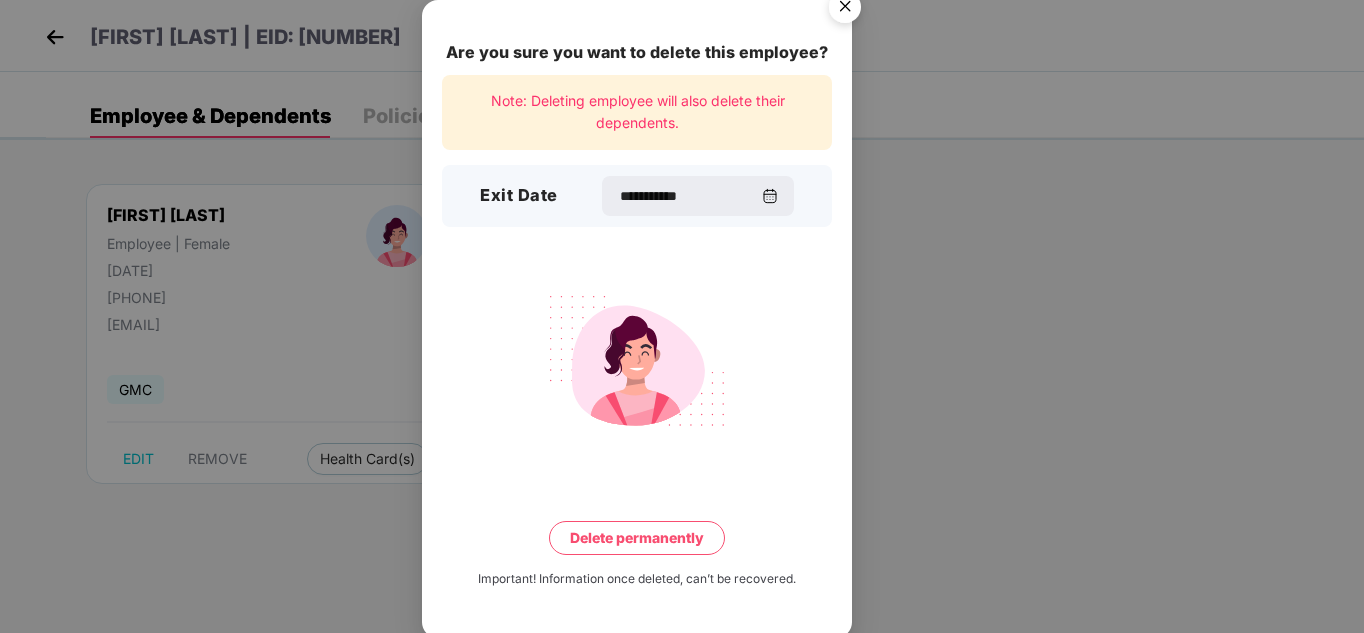 click on "Delete permanently" at bounding box center (637, 538) 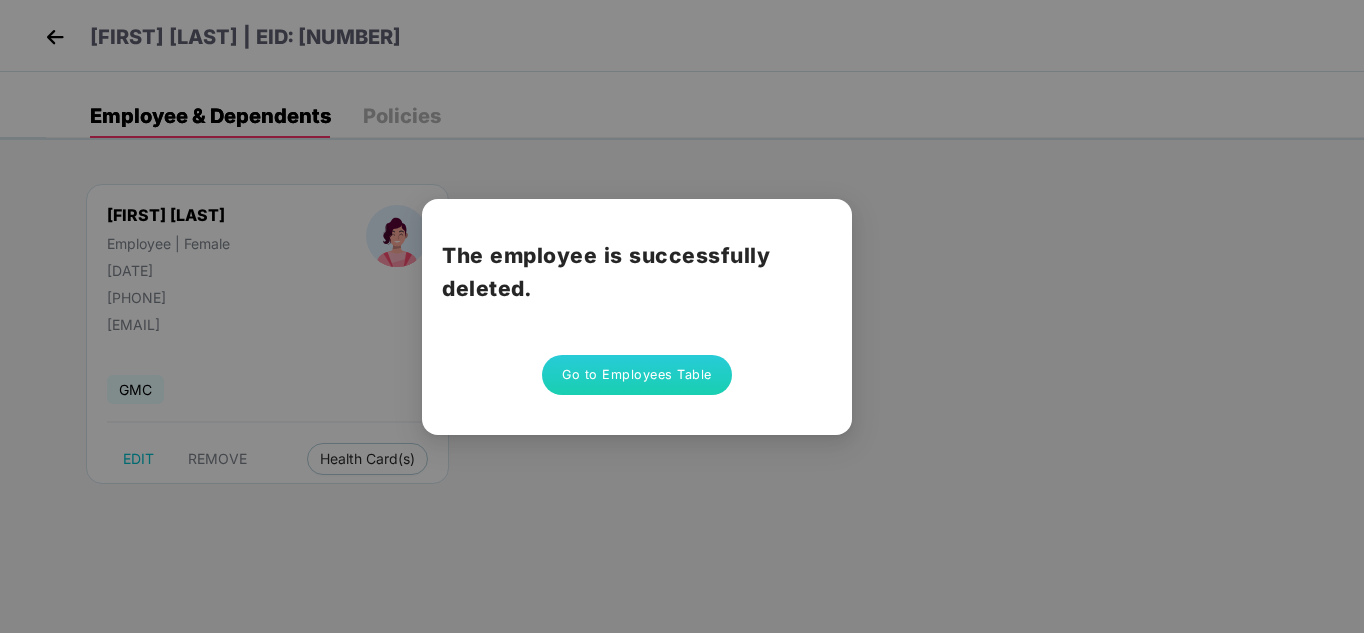 click on "Go to Employees Table" at bounding box center (637, 375) 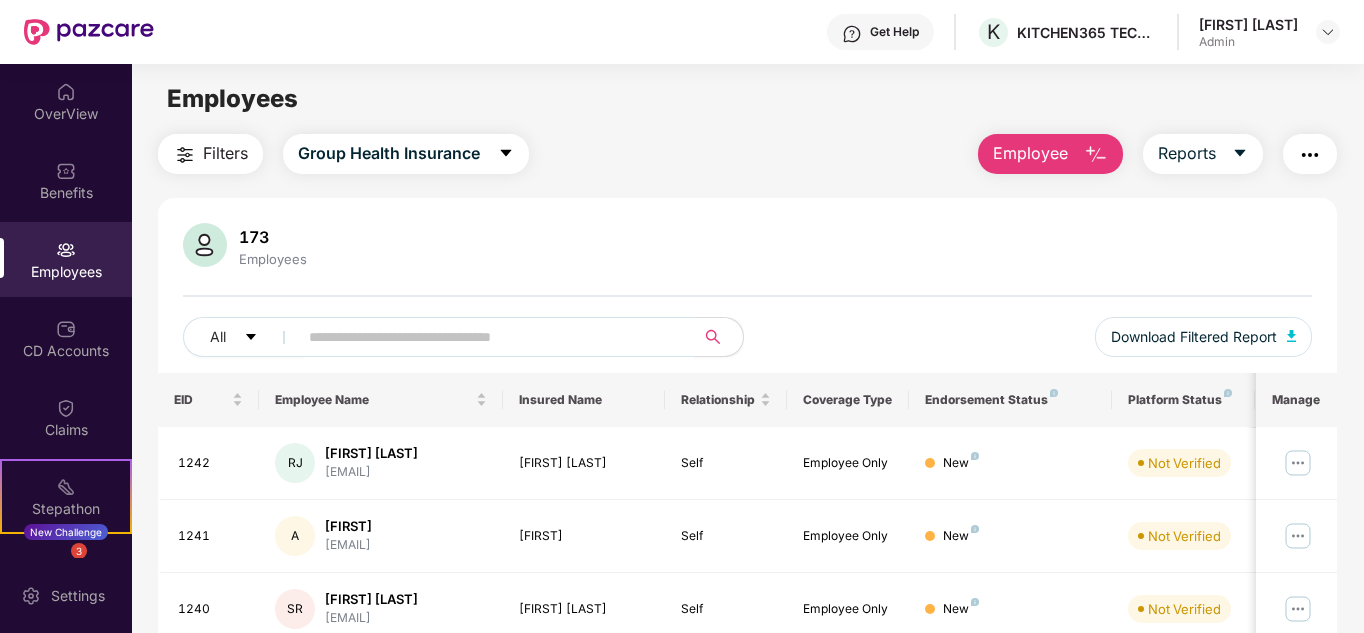 click at bounding box center (488, 337) 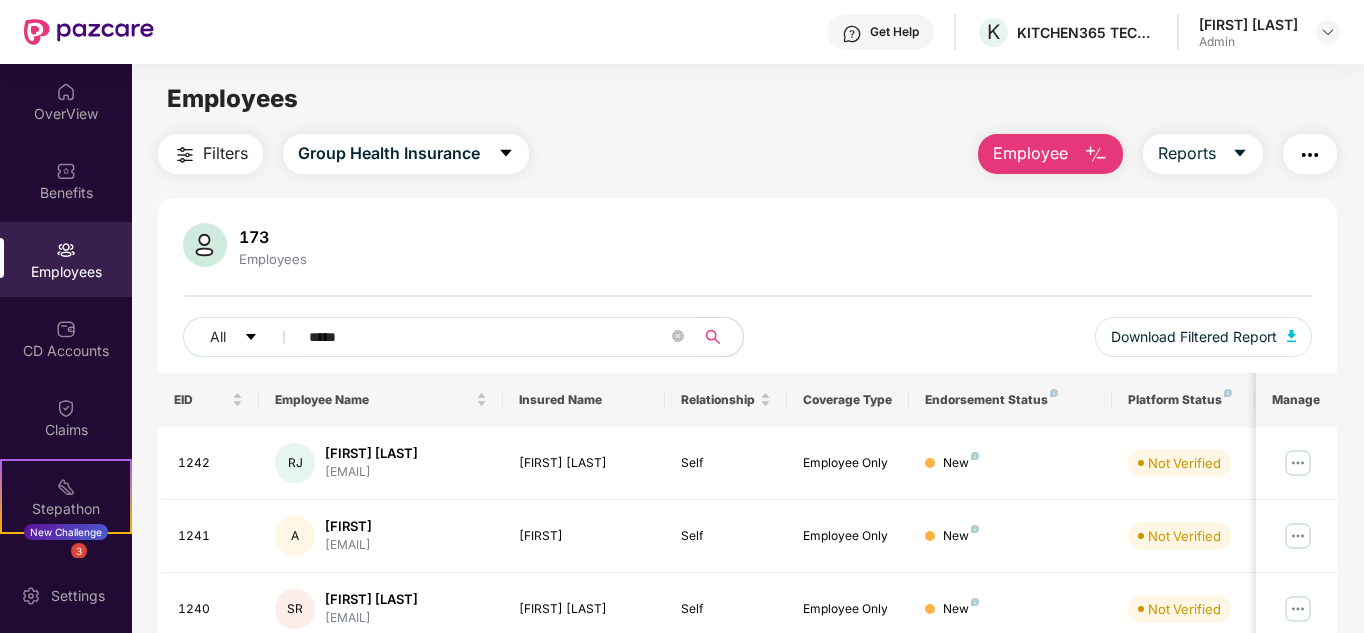 type on "*****" 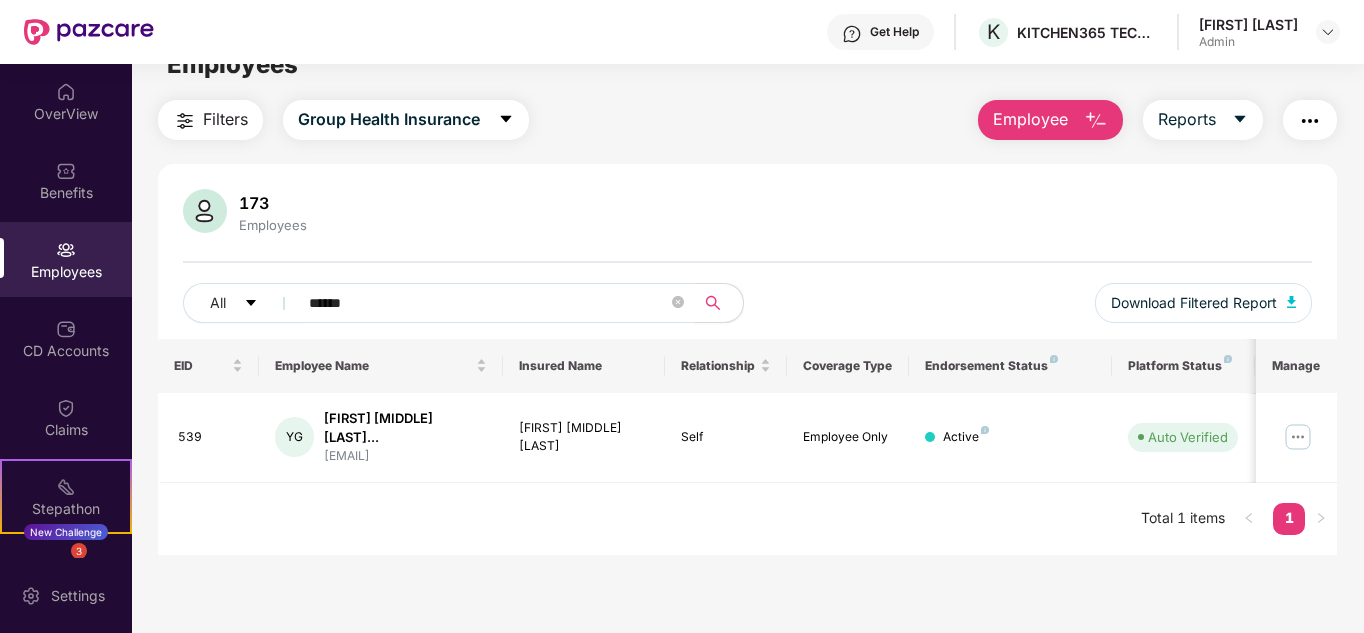 scroll, scrollTop: 64, scrollLeft: 0, axis: vertical 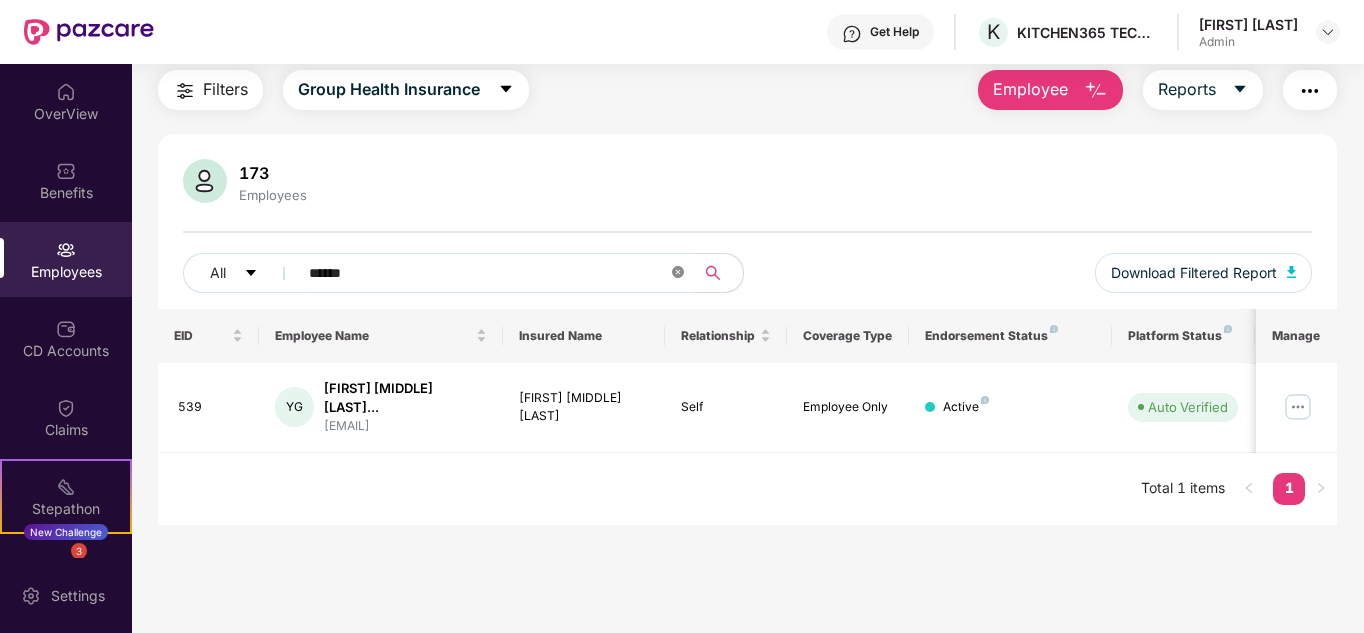 click 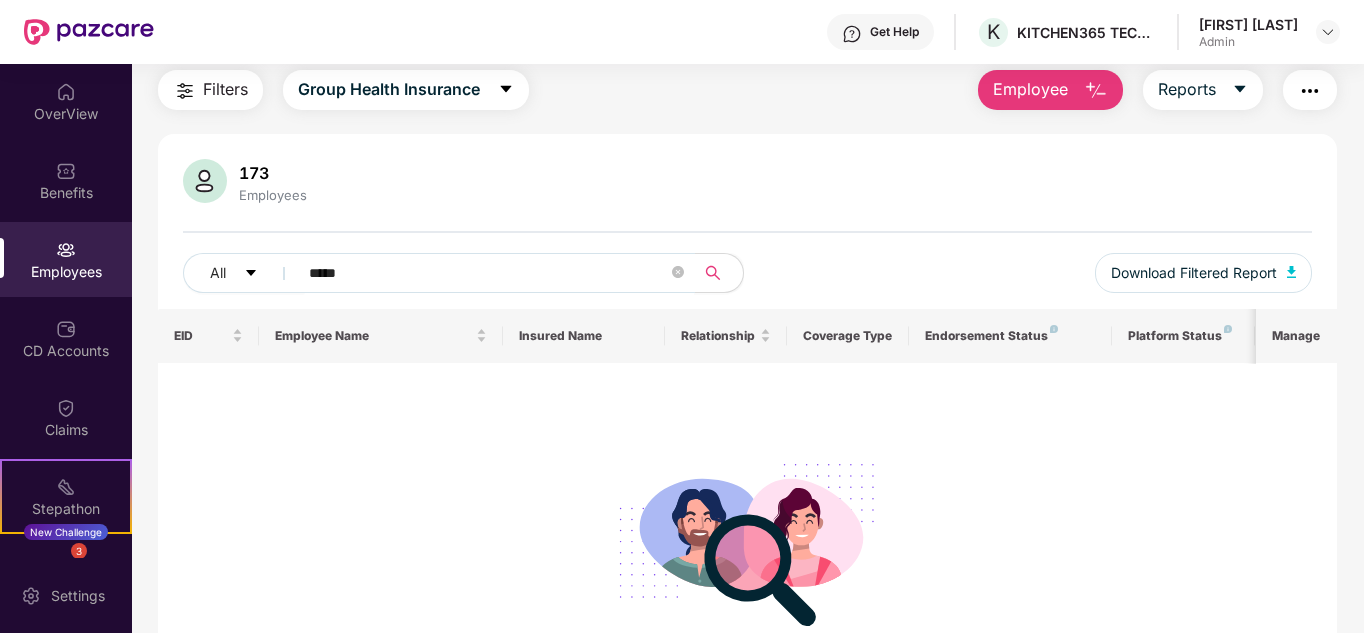type on "*****" 